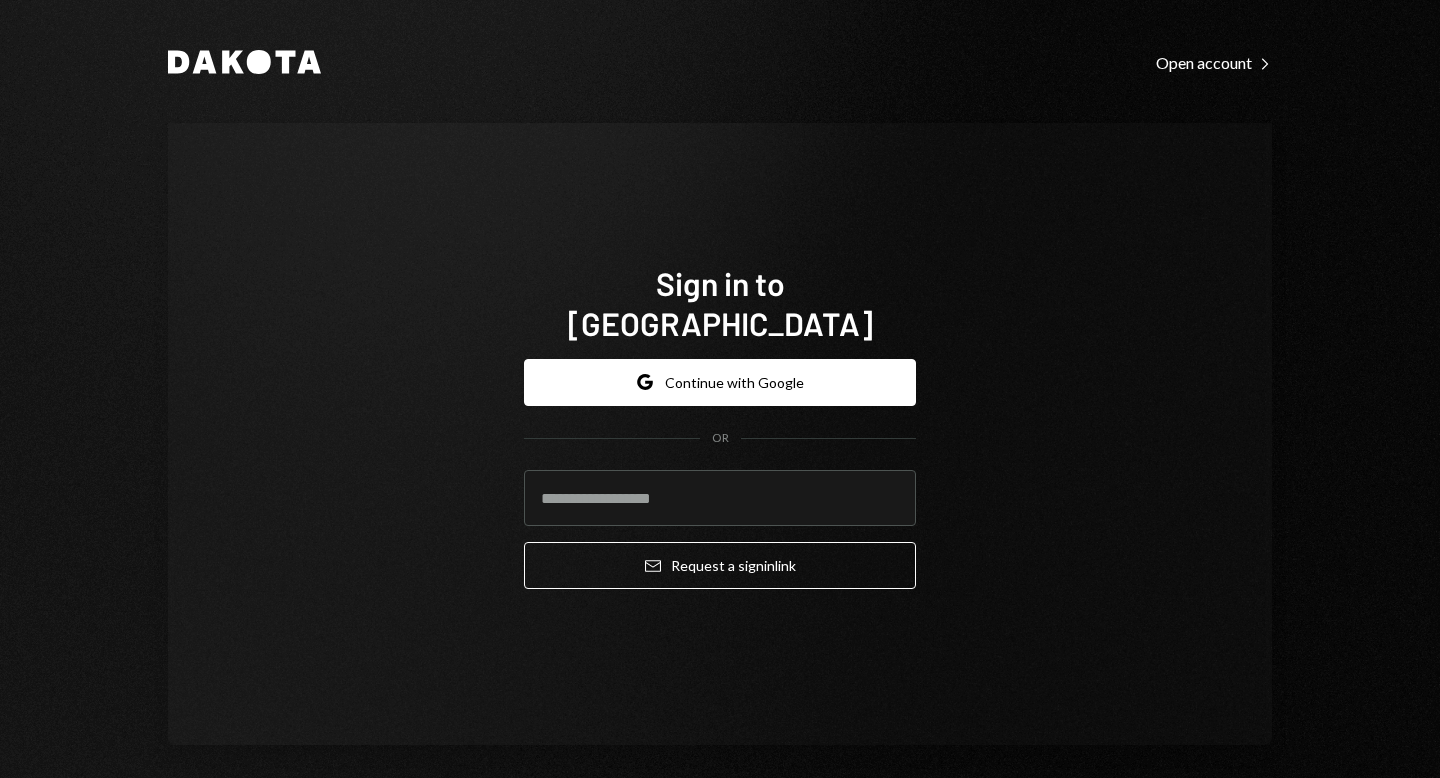 scroll, scrollTop: 0, scrollLeft: 0, axis: both 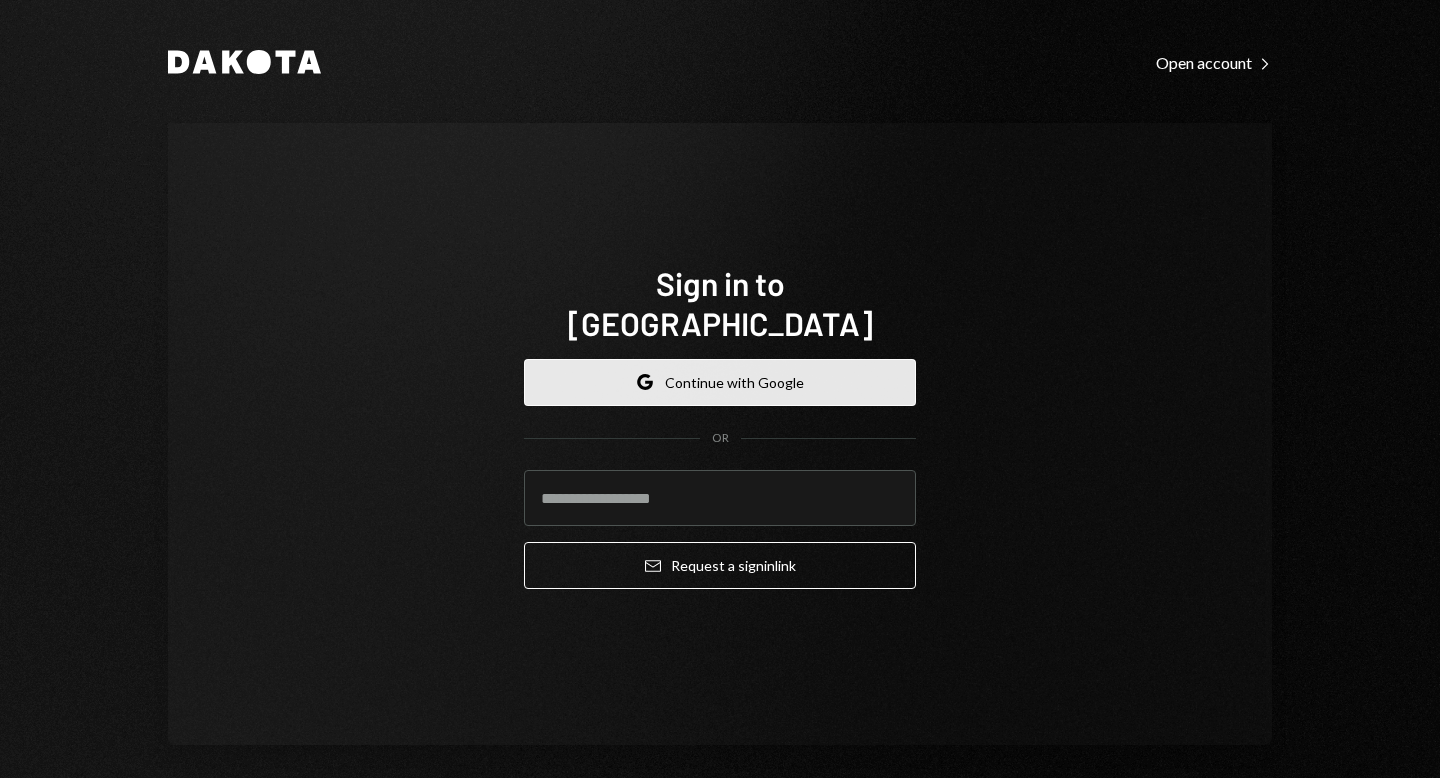 click on "Google  Continue with Google" at bounding box center [720, 382] 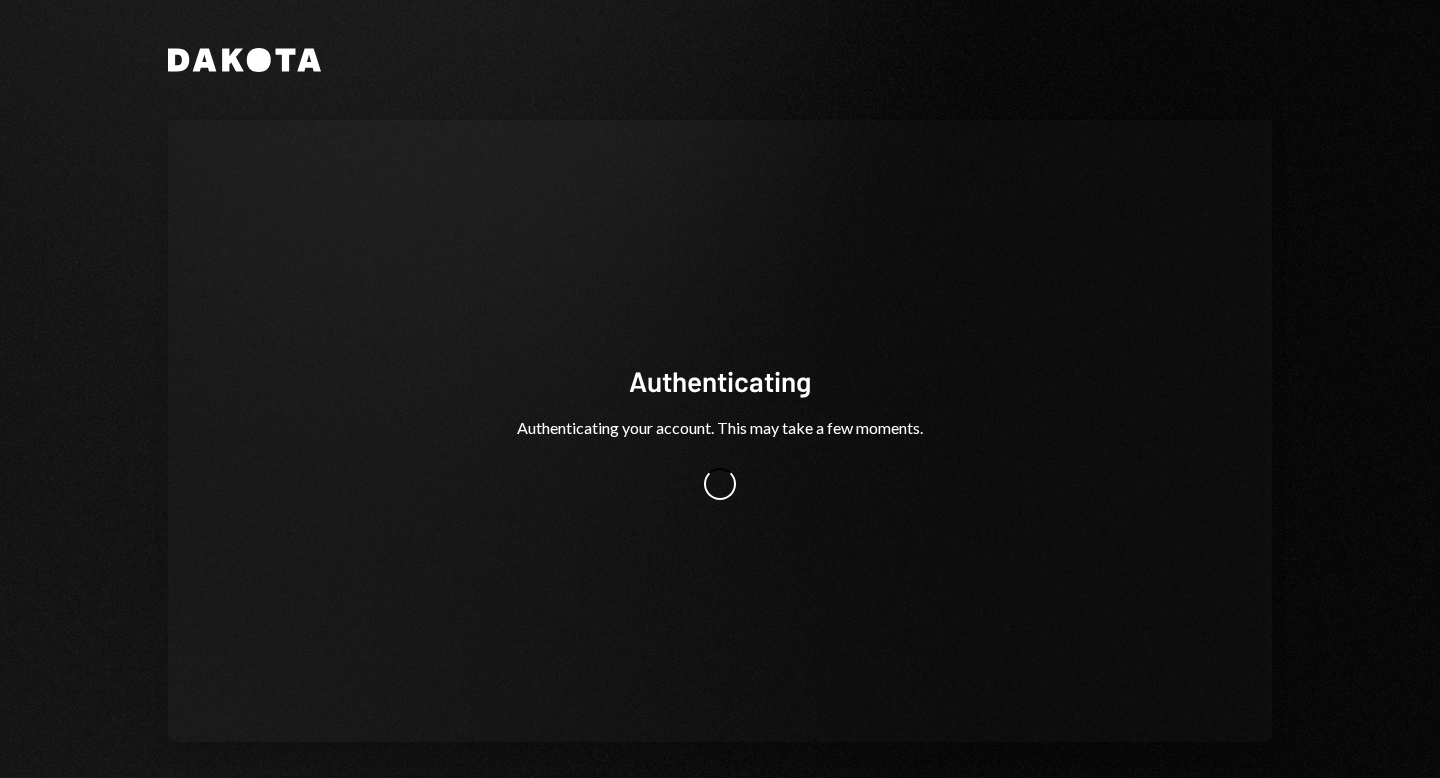 scroll, scrollTop: 0, scrollLeft: 0, axis: both 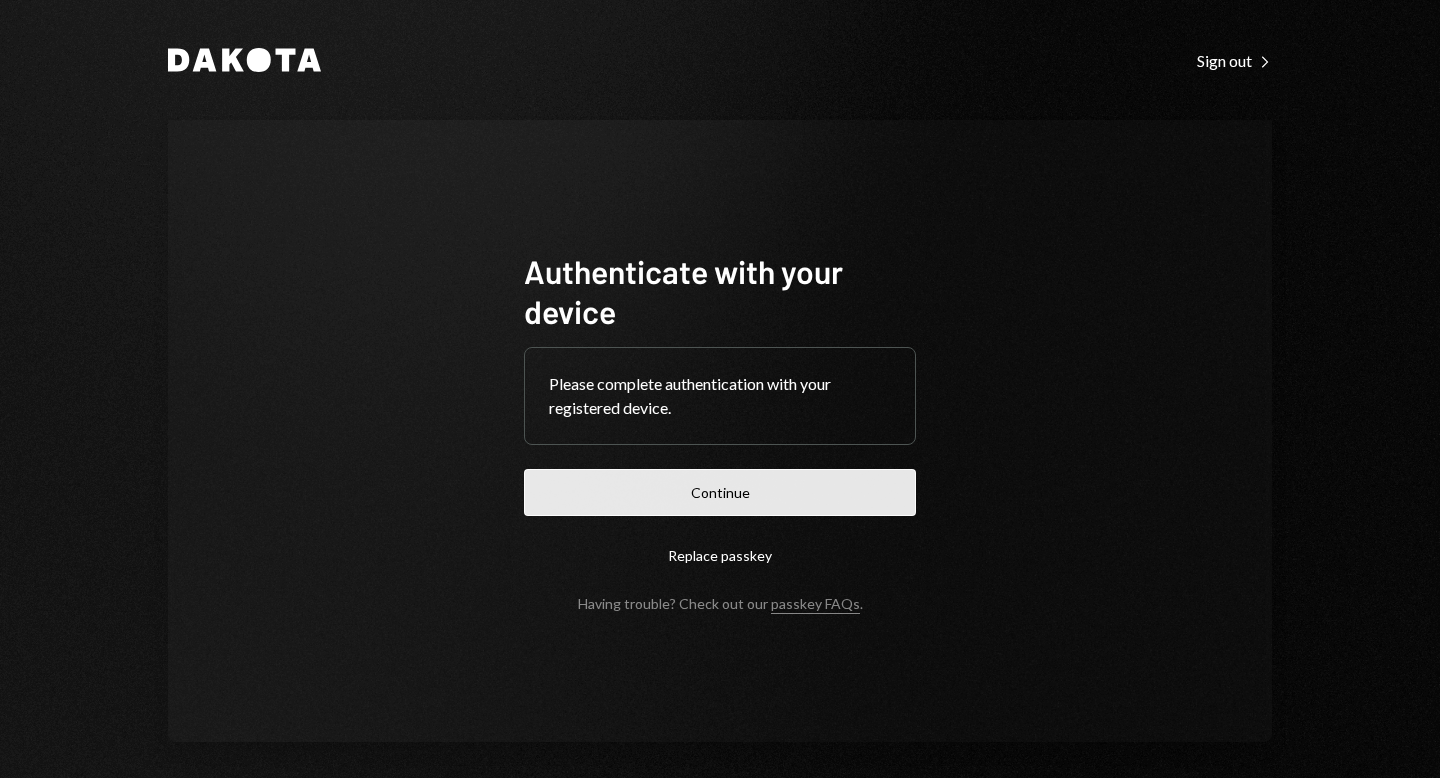click on "Continue" at bounding box center (720, 492) 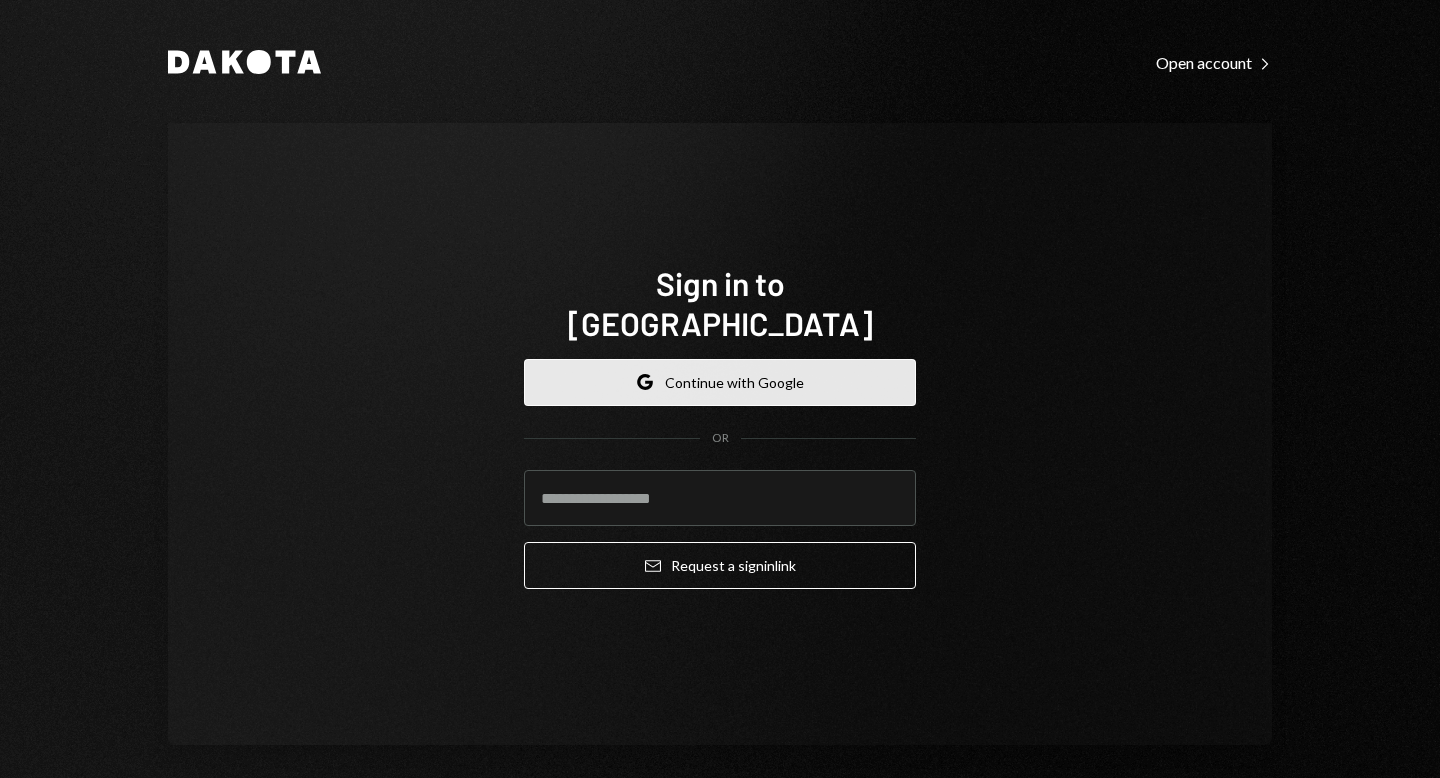 click on "Google  Continue with Google" at bounding box center (720, 382) 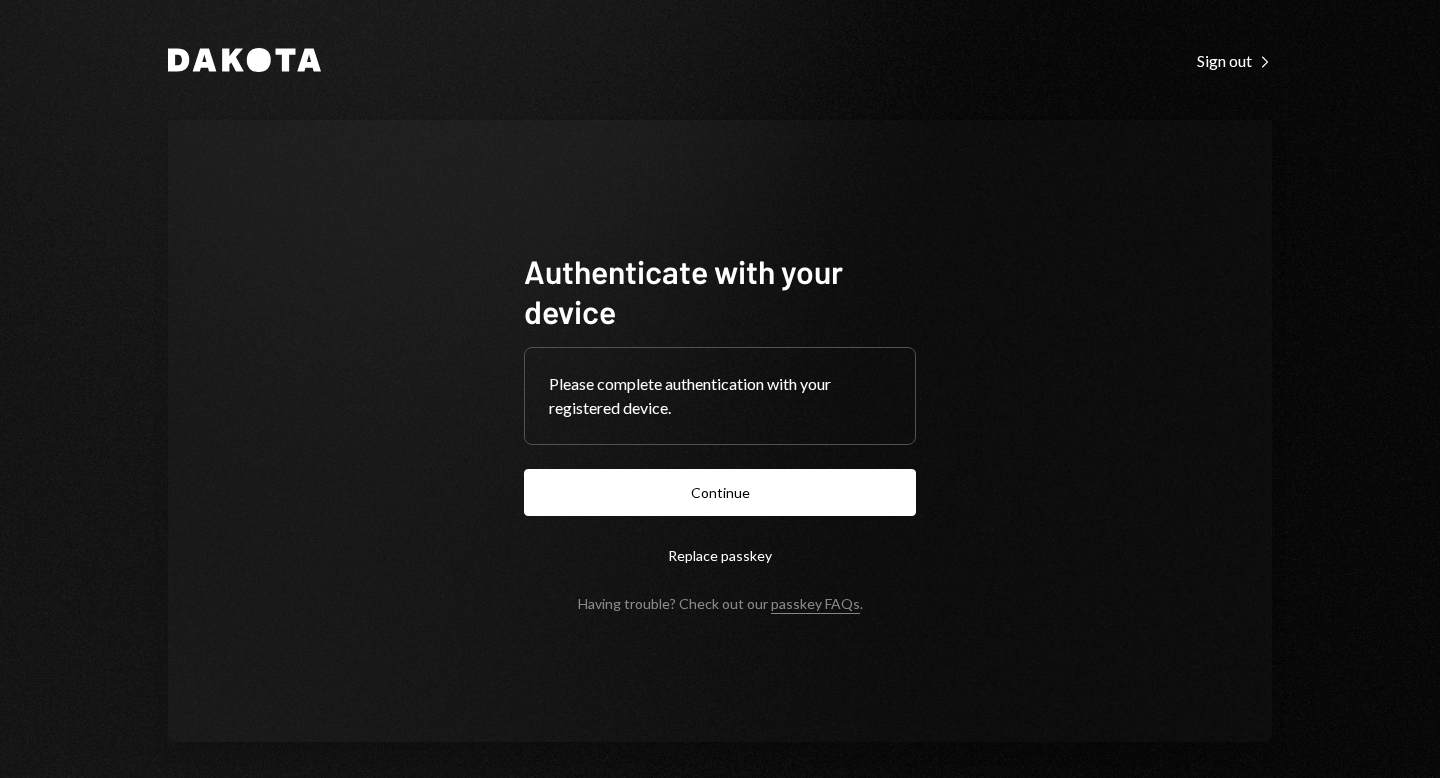 scroll, scrollTop: 0, scrollLeft: 0, axis: both 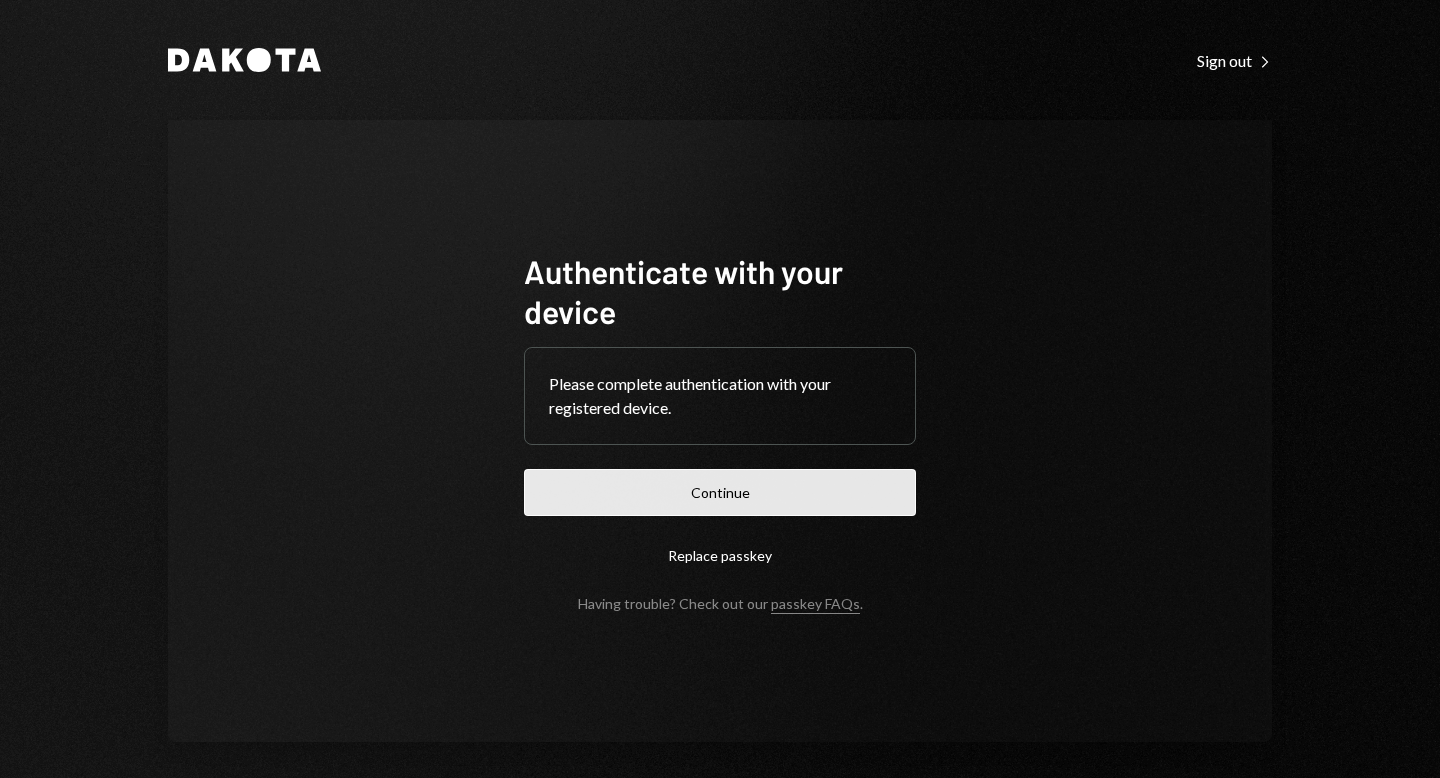 click on "Continue" at bounding box center [720, 492] 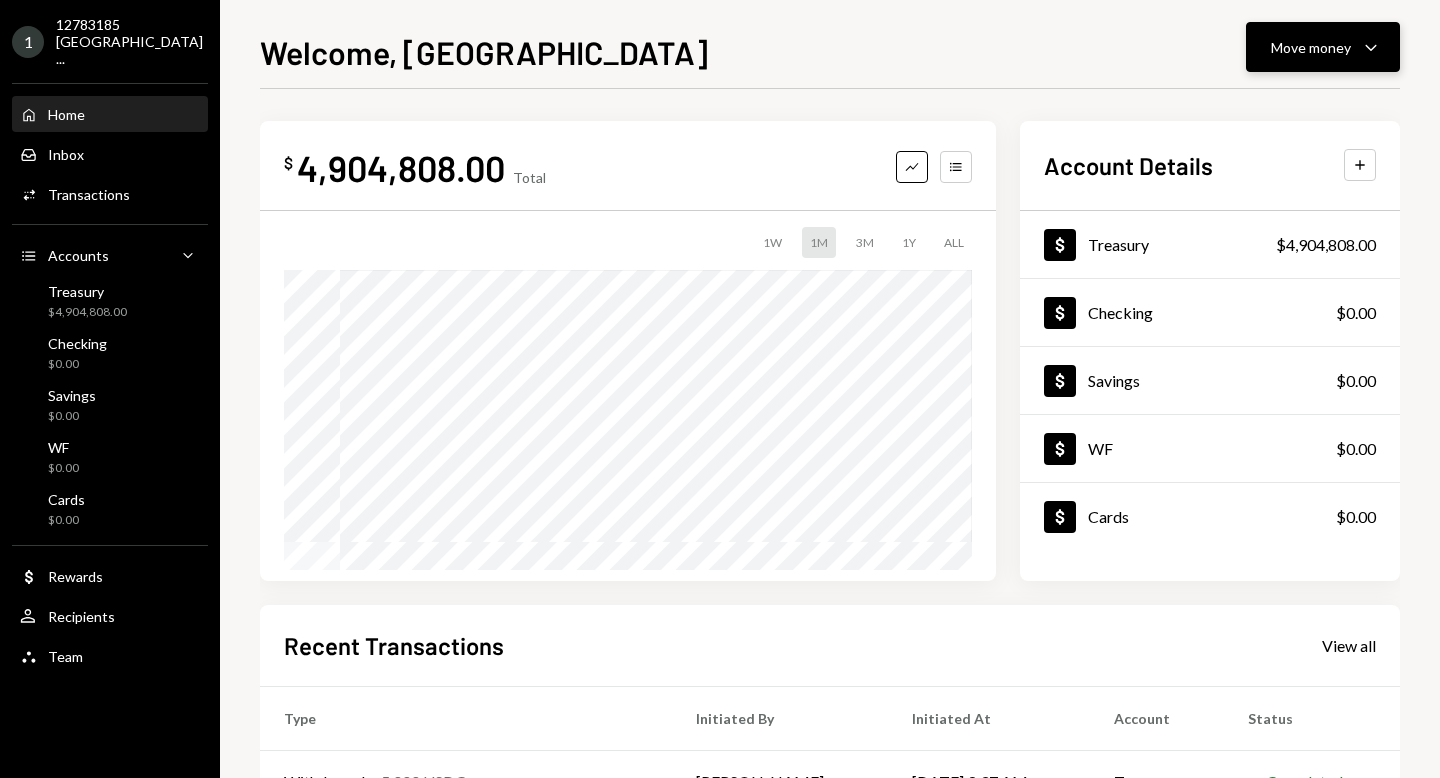 click on "Move money" at bounding box center (1311, 47) 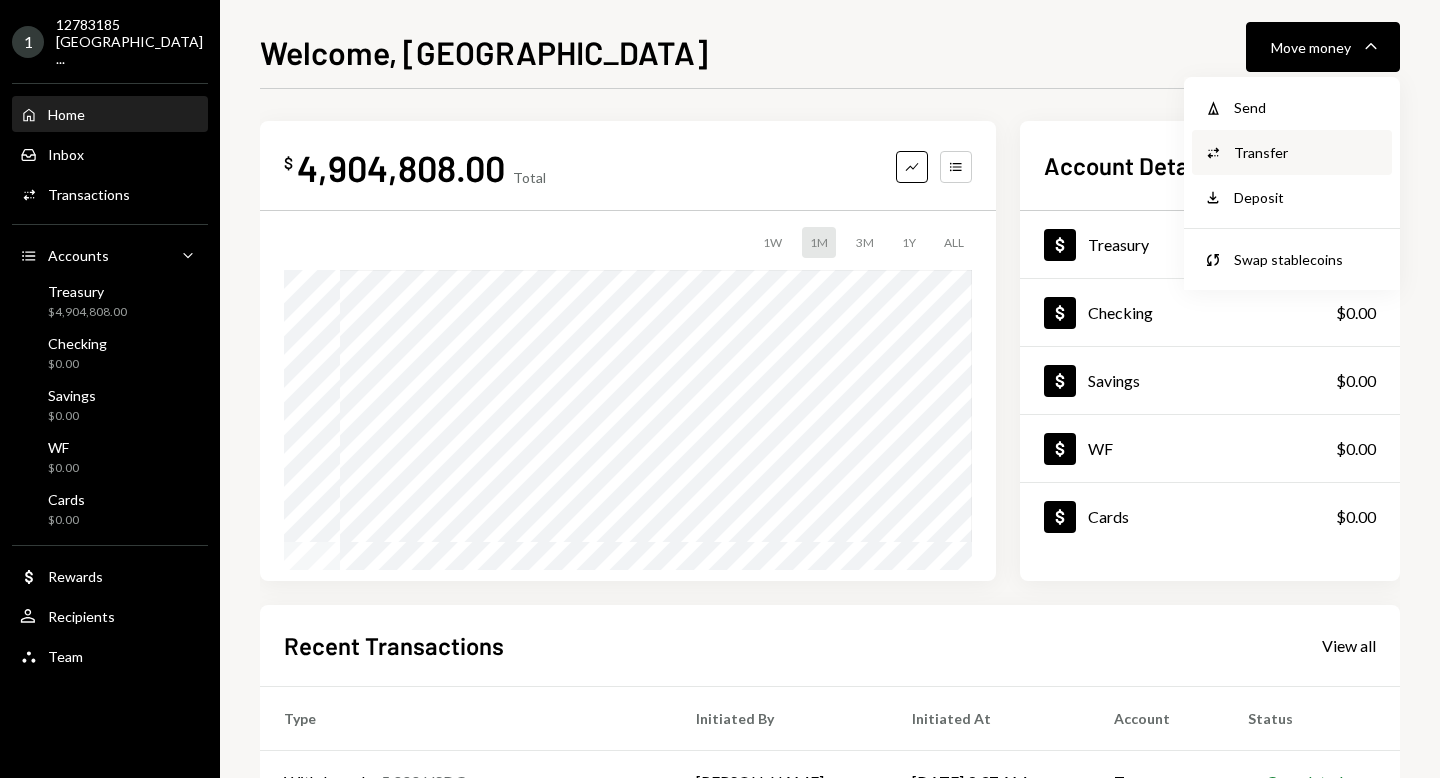 click on "Transfer" at bounding box center (1307, 152) 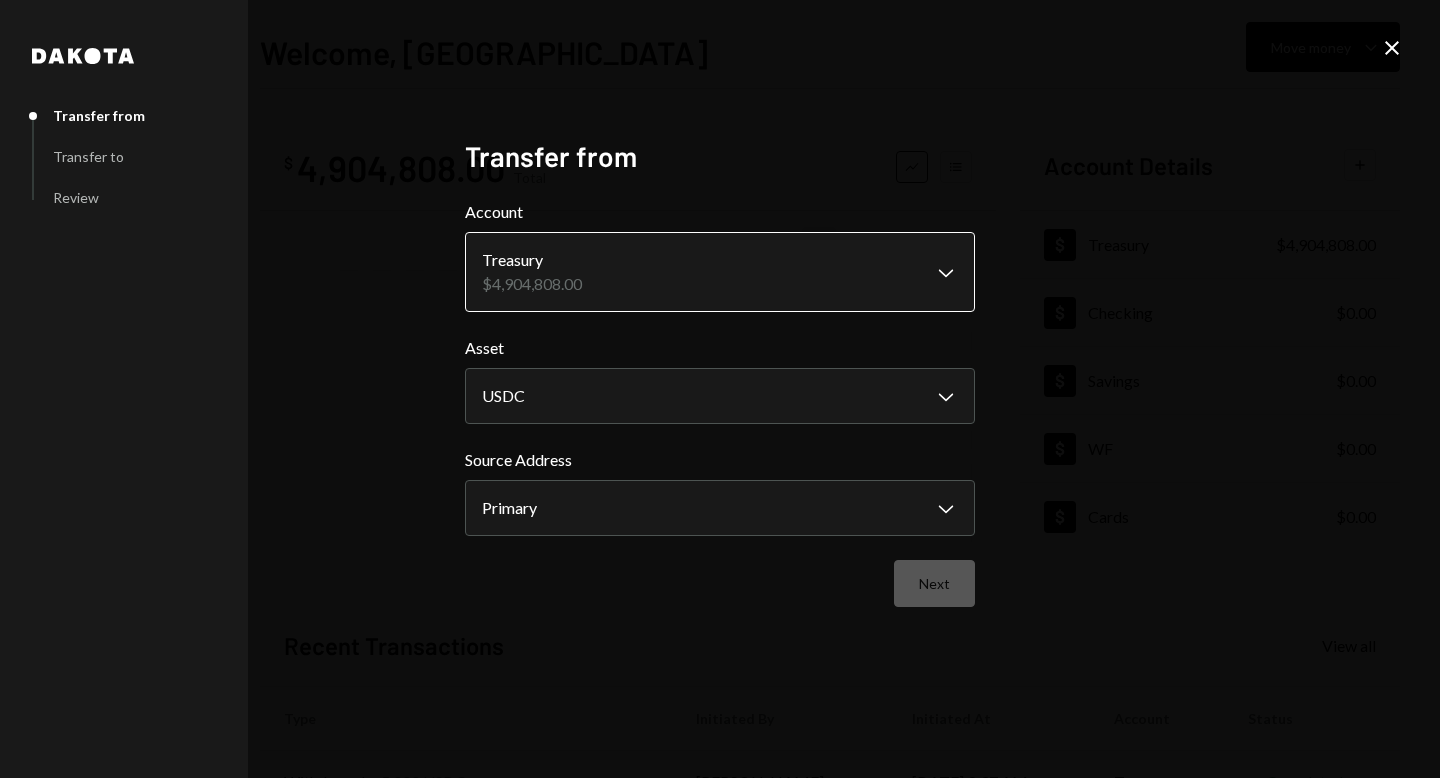 click on "1 12783185 [GEOGRAPHIC_DATA] ... Caret Down Home Home Inbox Inbox Activities Transactions Accounts Accounts Caret Down Treasury $4,904,808.00 Checking $0.00 Savings $0.00 WF $0.00 Cards $0.00 Dollar Rewards User Recipients Team Team Welcome, Madison Move money Caret Down $ 4,904,808.00 Total Graph Accounts 1W 1M 3M 1Y ALL
$4,909,808.00
[DATE]
Account Details Plus Dollar Treasury $4,904,808.00 Dollar Checking $0.00 Dollar Savings $0.00 Dollar WF $0.00 Dollar Cards $0.00 Recent Transactions View all Type Initiated By Initiated At Account Status Withdrawal 5,000  USDC [PERSON_NAME] [DATE] 9:37 AM Treasury Completed Withdrawal 5,000  USDC [PERSON_NAME] [DATE] 9:52 AM Treasury Completed Withdrawal 10,000  USDC [PERSON_NAME] [DATE] 4:49 PM Treasury Completed Billing Drawdown Withdrawal 45  USDC Dakota System [DATE] 5:09 PM Treasury Completed Withdrawal 10,000  USDC [PERSON_NAME] [DATE] 3:24 PM Treasury Completed /dashboard Dakota Transfer from Transfer to" at bounding box center [720, 389] 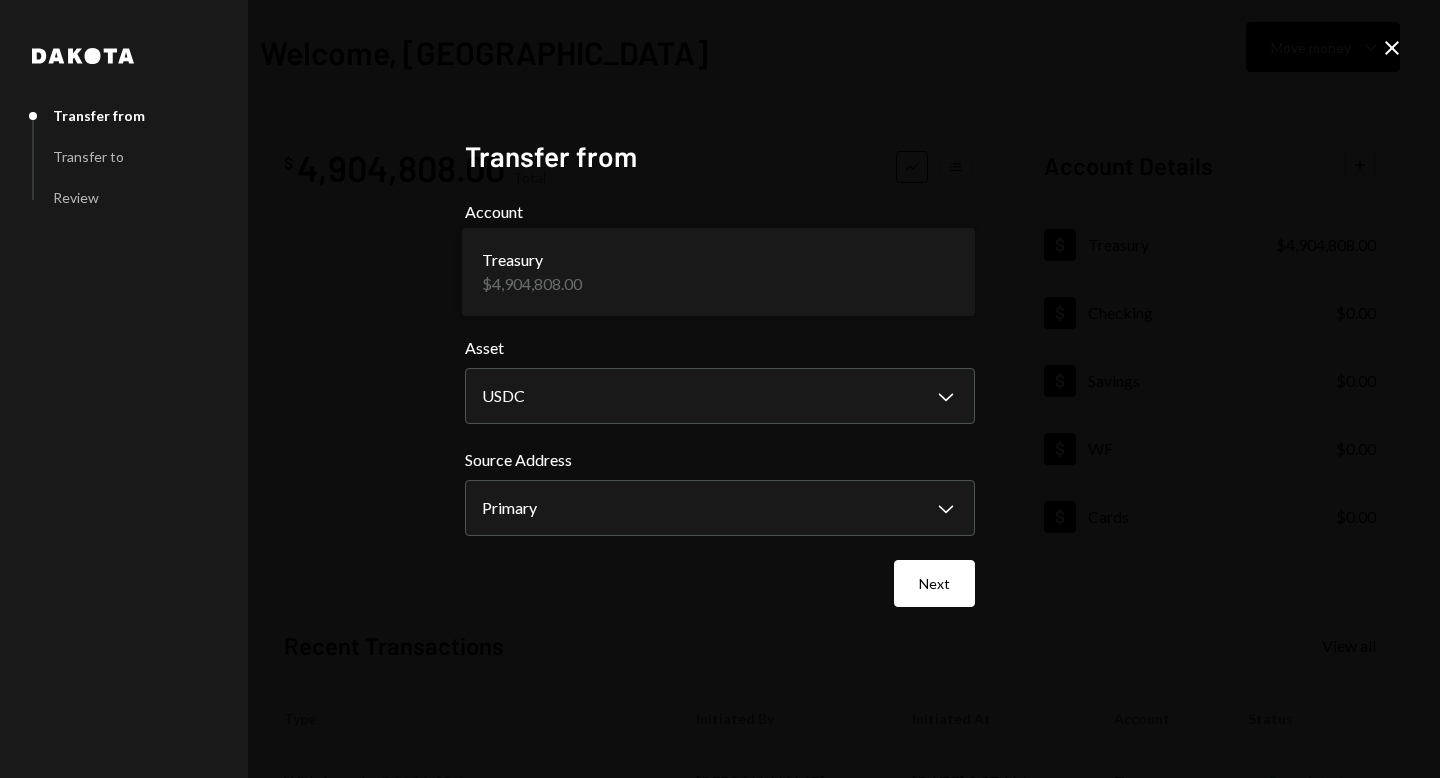 click on "1 12783185 [GEOGRAPHIC_DATA] ... Caret Down Home Home Inbox Inbox Activities Transactions Accounts Accounts Caret Down Treasury $4,904,808.00 Checking $0.00 Savings $0.00 WF $0.00 Cards $0.00 Dollar Rewards User Recipients Team Team Welcome, Madison Move money Caret Down $ 4,904,808.00 Total Graph Accounts 1W 1M 3M 1Y ALL
$4,909,808.00
[DATE]
Account Details Plus Dollar Treasury $4,904,808.00 Dollar Checking $0.00 Dollar Savings $0.00 Dollar WF $0.00 Dollar Cards $0.00 Recent Transactions View all Type Initiated By Initiated At Account Status Withdrawal 5,000  USDC [PERSON_NAME] [DATE] 9:37 AM Treasury Completed Withdrawal 5,000  USDC [PERSON_NAME] [DATE] 9:52 AM Treasury Completed Withdrawal 10,000  USDC [PERSON_NAME] [DATE] 4:49 PM Treasury Completed Billing Drawdown Withdrawal 45  USDC Dakota System [DATE] 5:09 PM Treasury Completed Withdrawal 10,000  USDC [PERSON_NAME] [DATE] 3:24 PM Treasury Completed /dashboard Dakota Transfer from Transfer to" at bounding box center [720, 389] 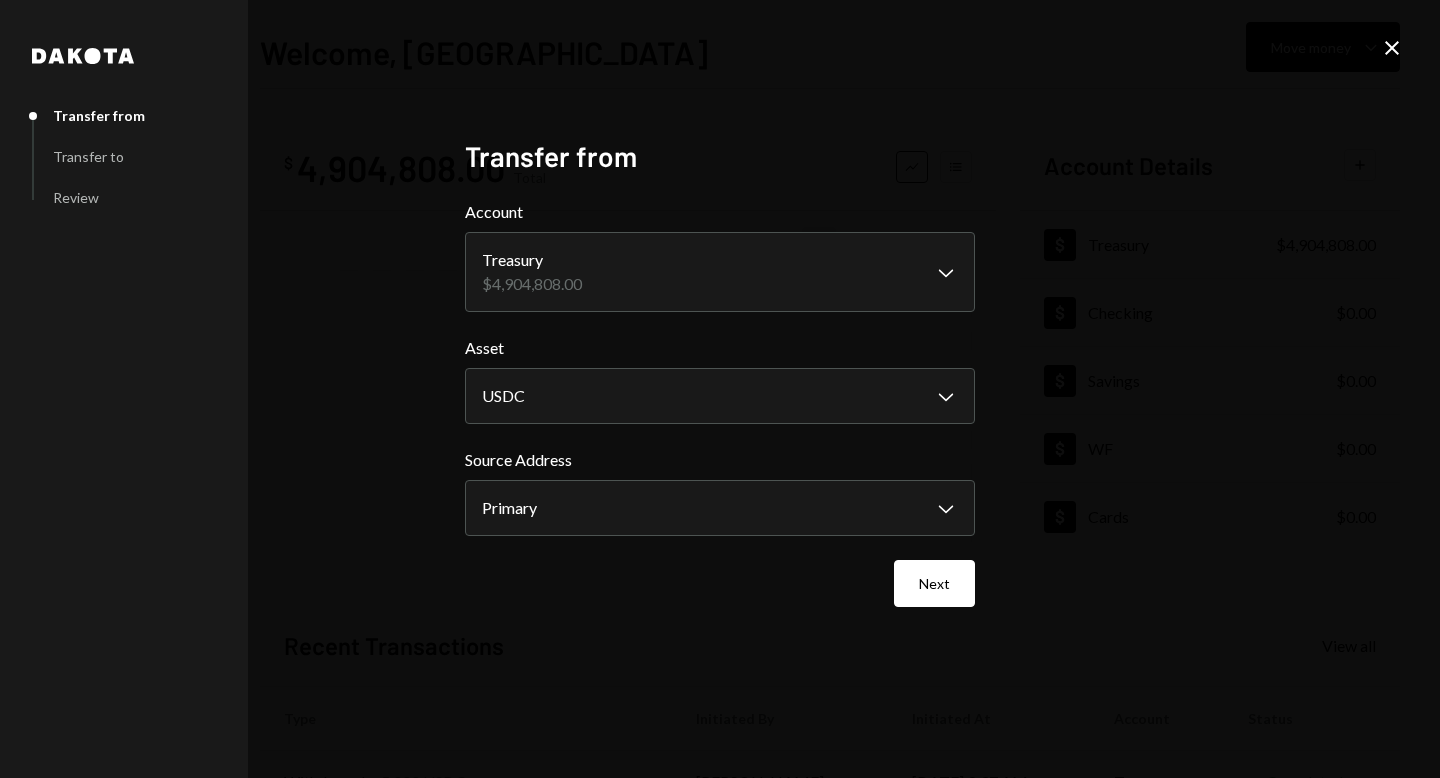 click 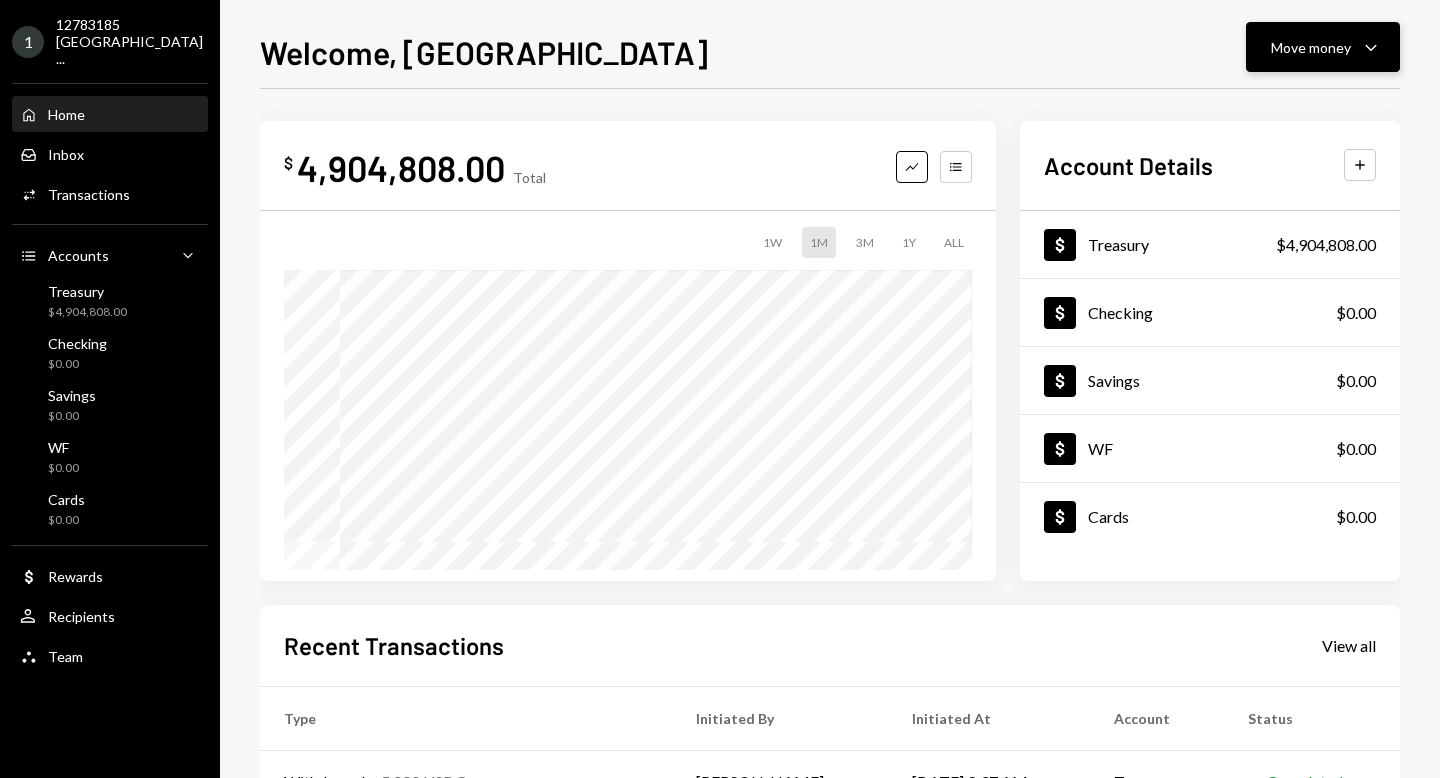 click on "Move money Caret Down" at bounding box center [1323, 47] 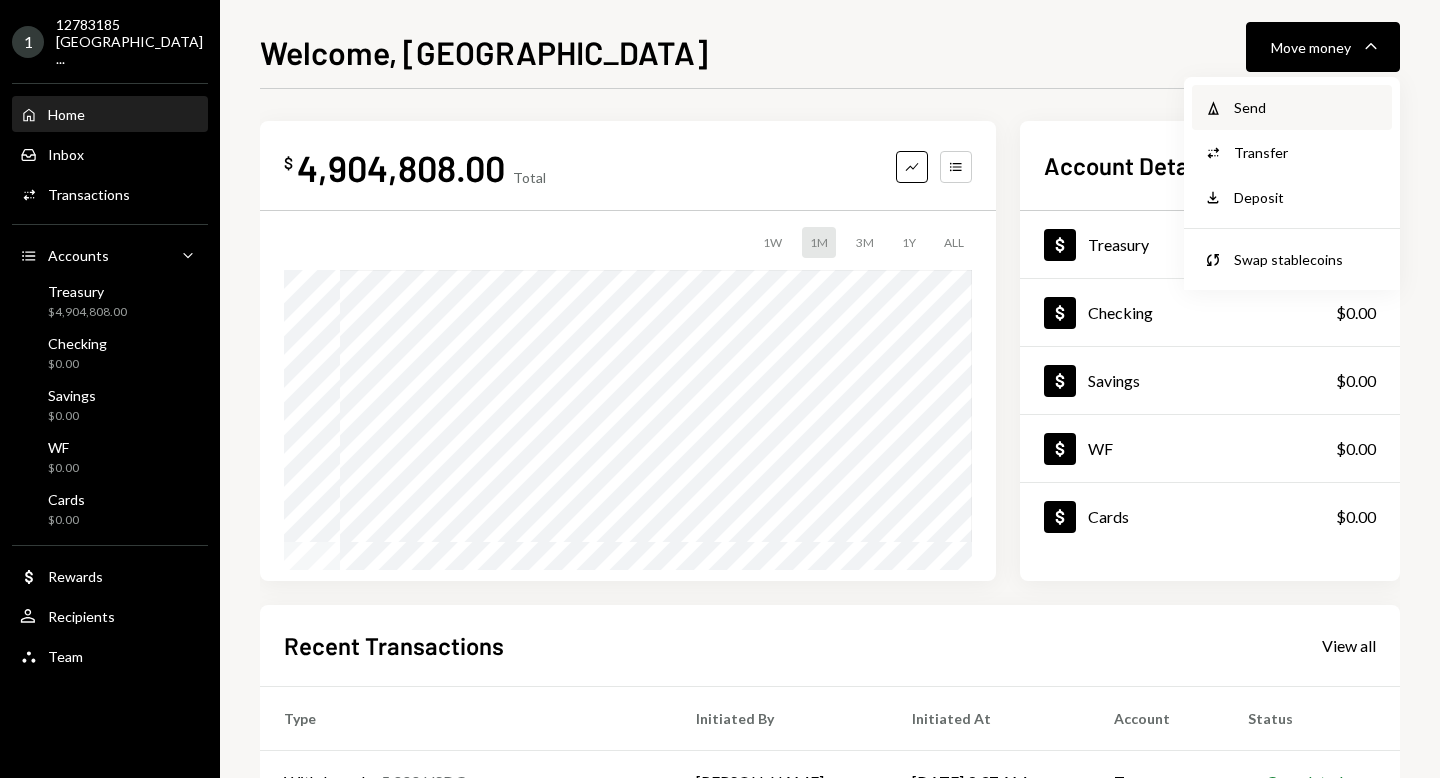 click on "Send" at bounding box center (1307, 107) 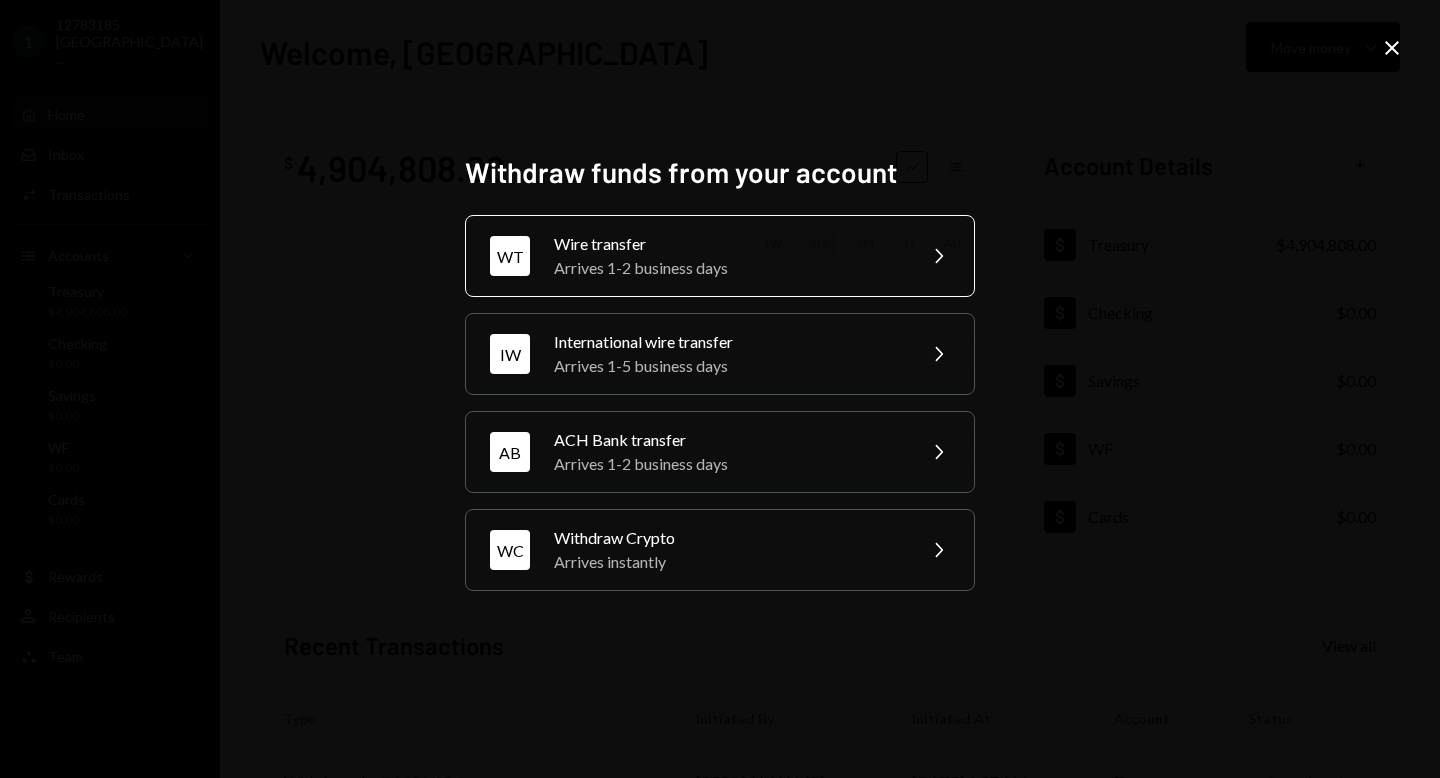 click on "Wire transfer" at bounding box center (728, 244) 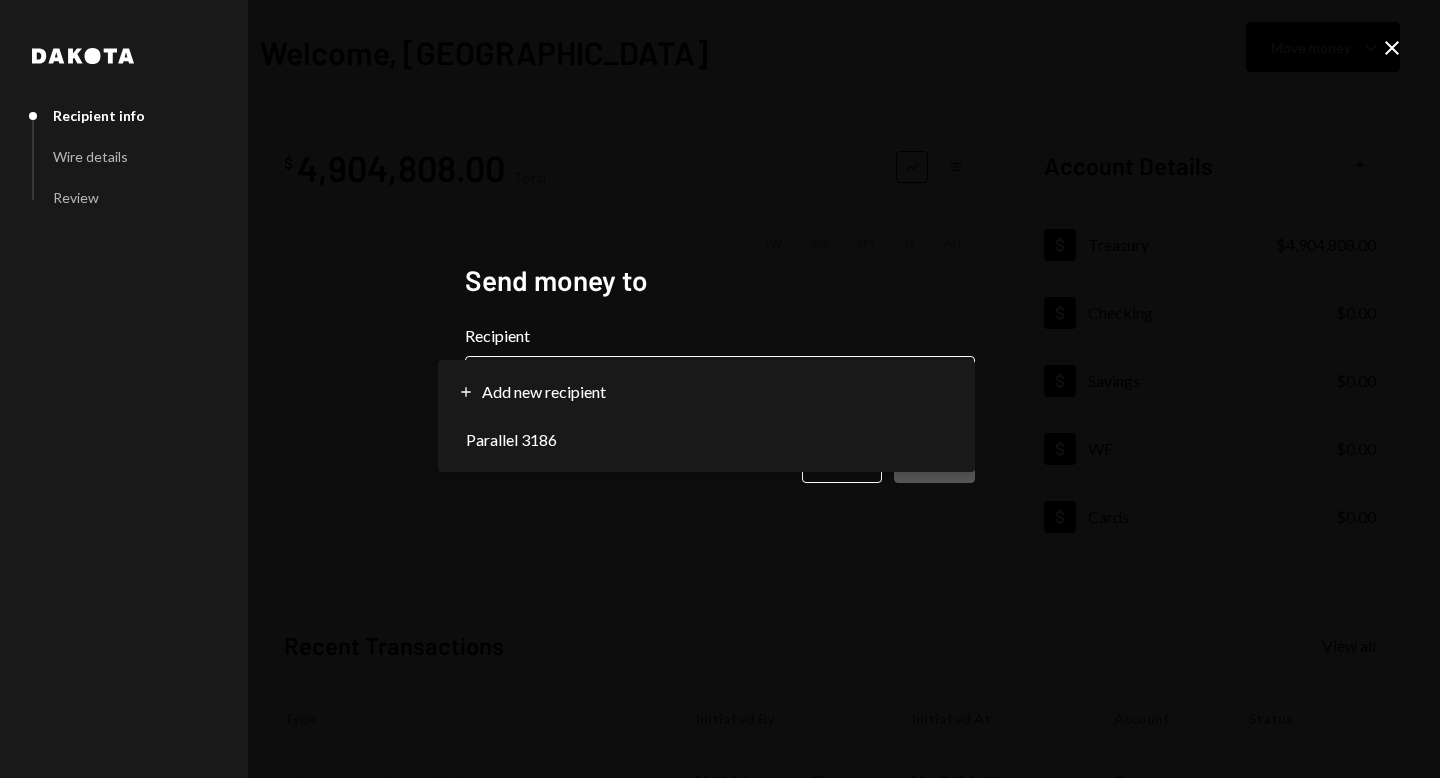 click on "**********" at bounding box center [720, 389] 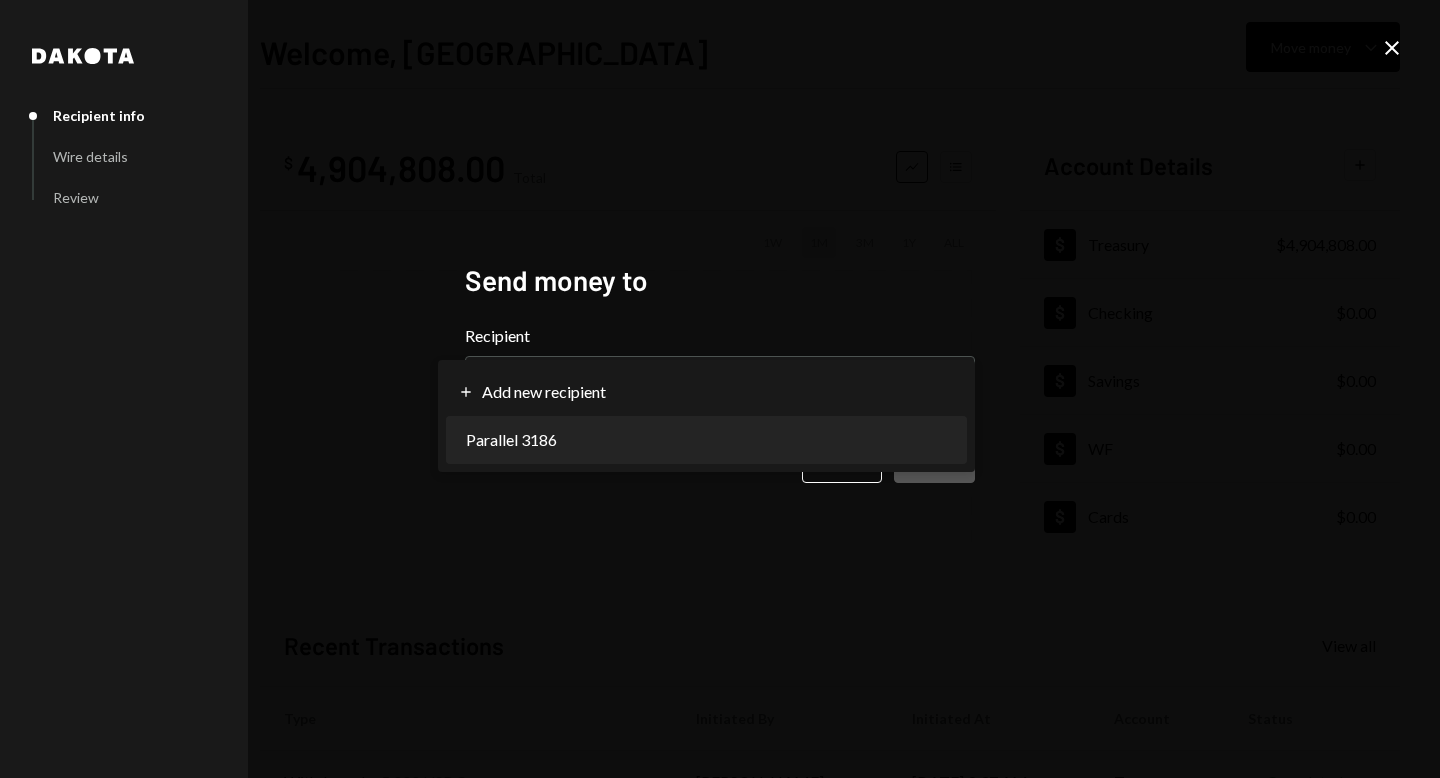 select on "**********" 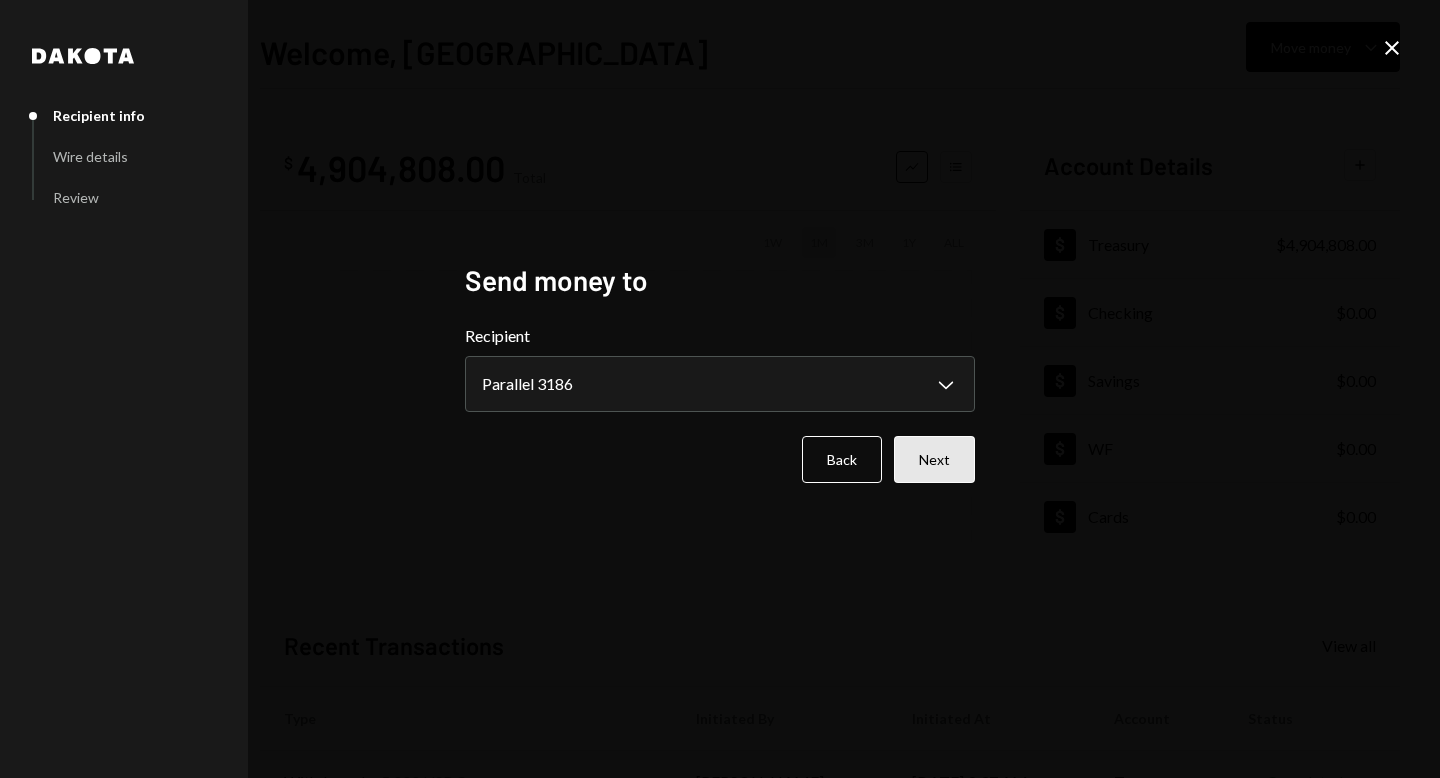 click on "Next" at bounding box center (934, 459) 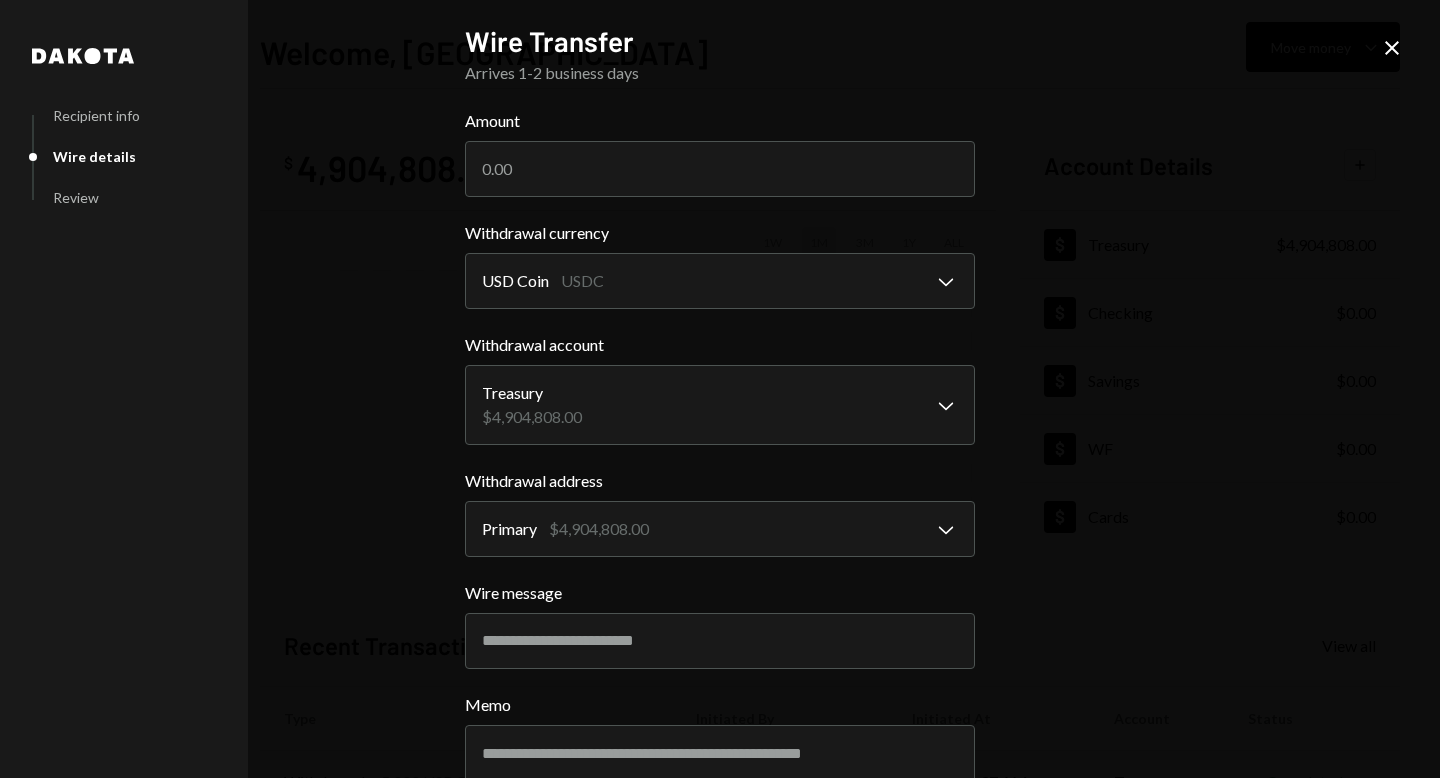 click 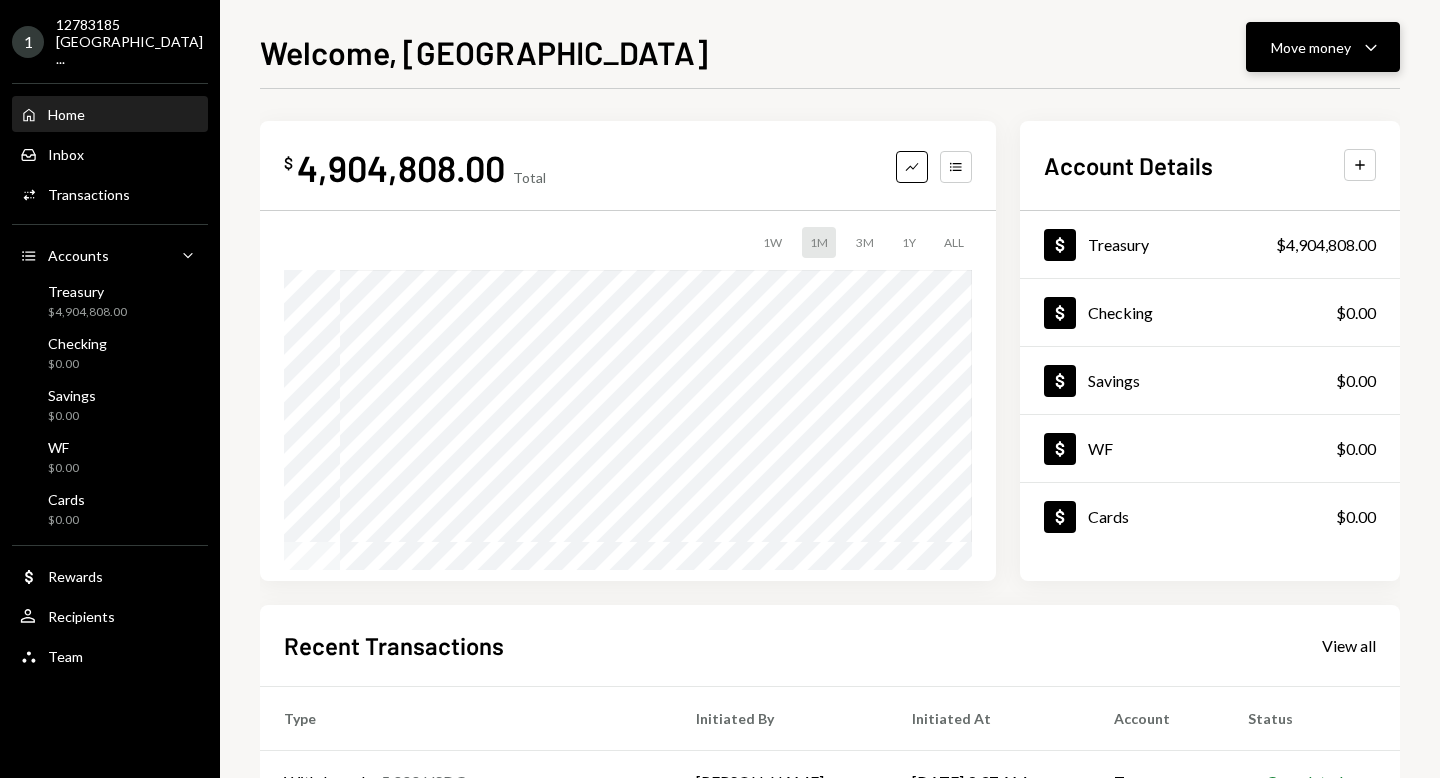 click on "Move money Caret Down" at bounding box center [1323, 47] 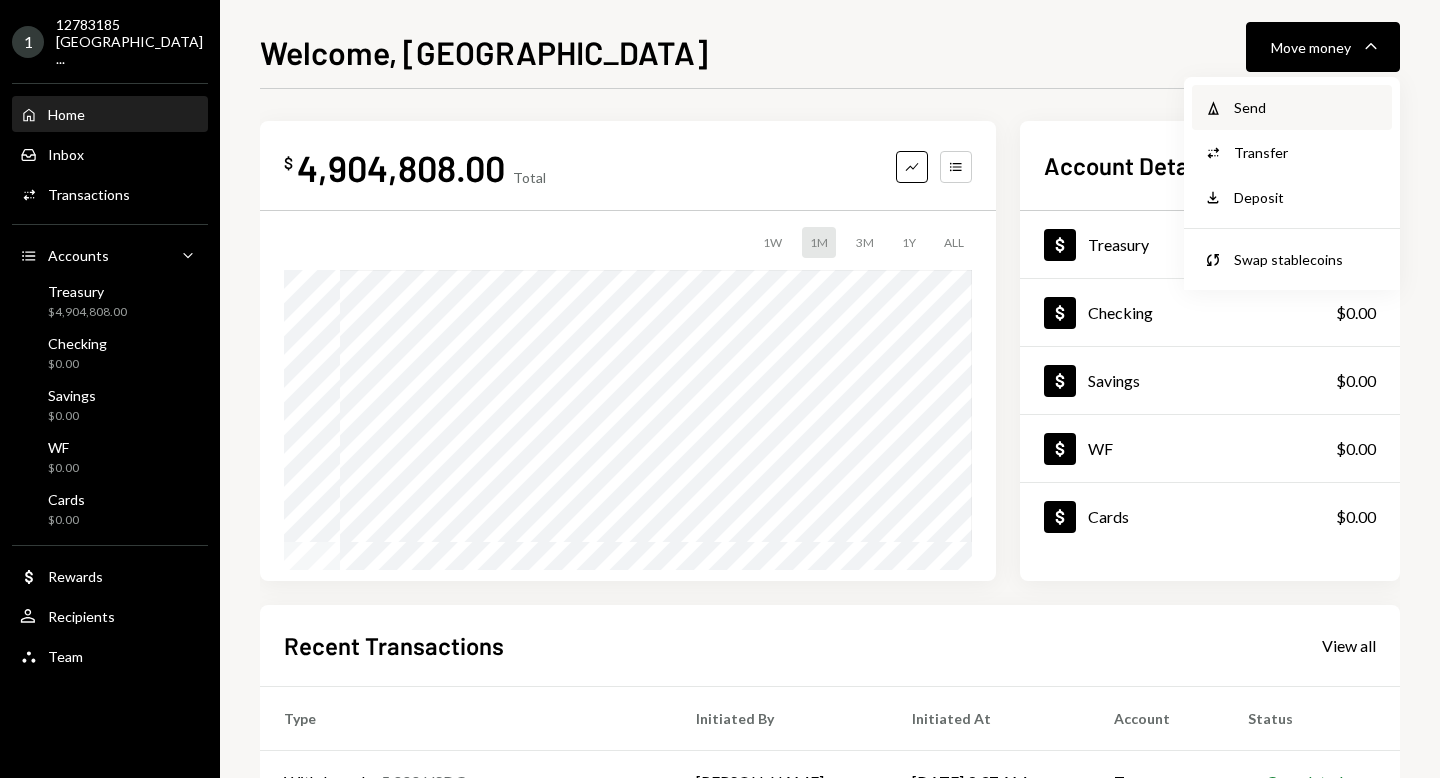 click on "Send" at bounding box center [1307, 107] 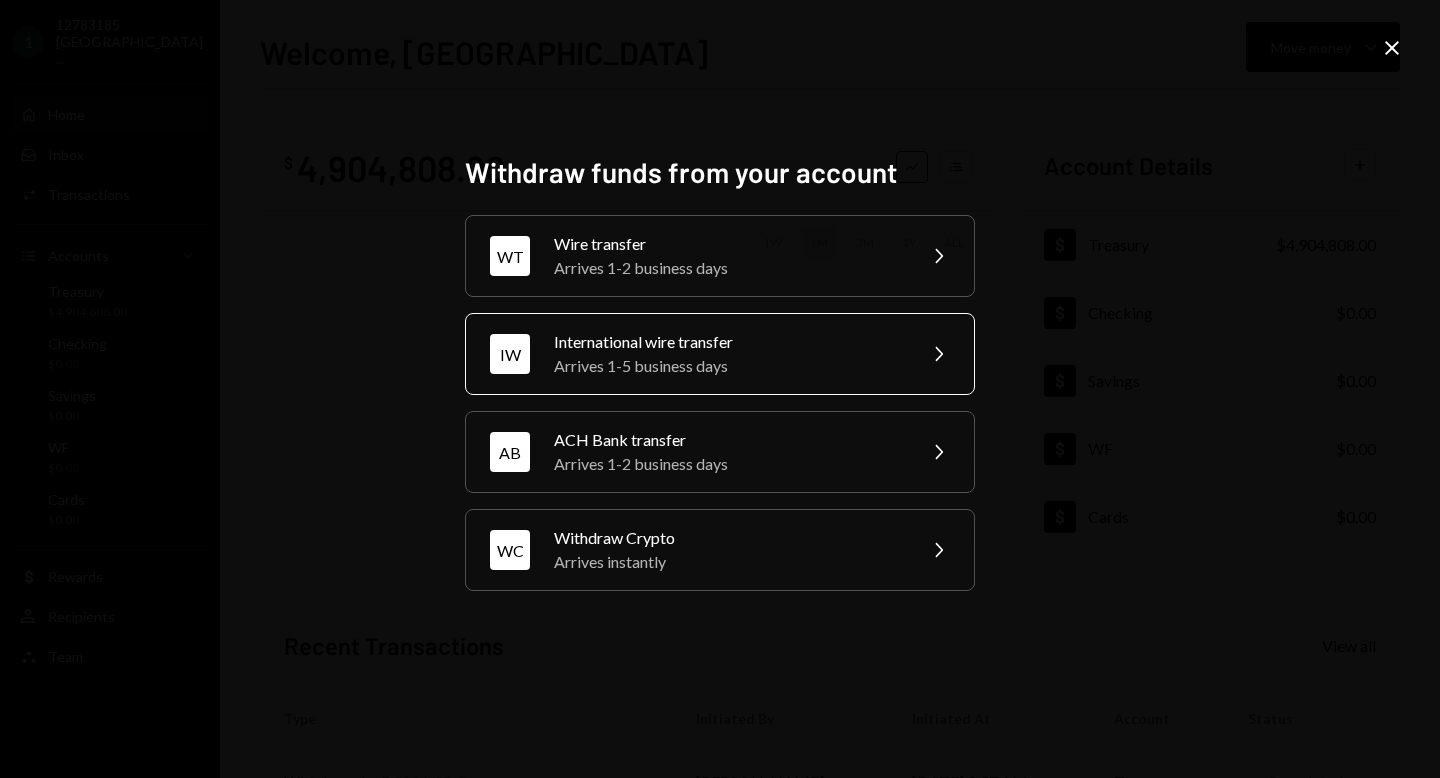 click on "International wire transfer" at bounding box center [728, 342] 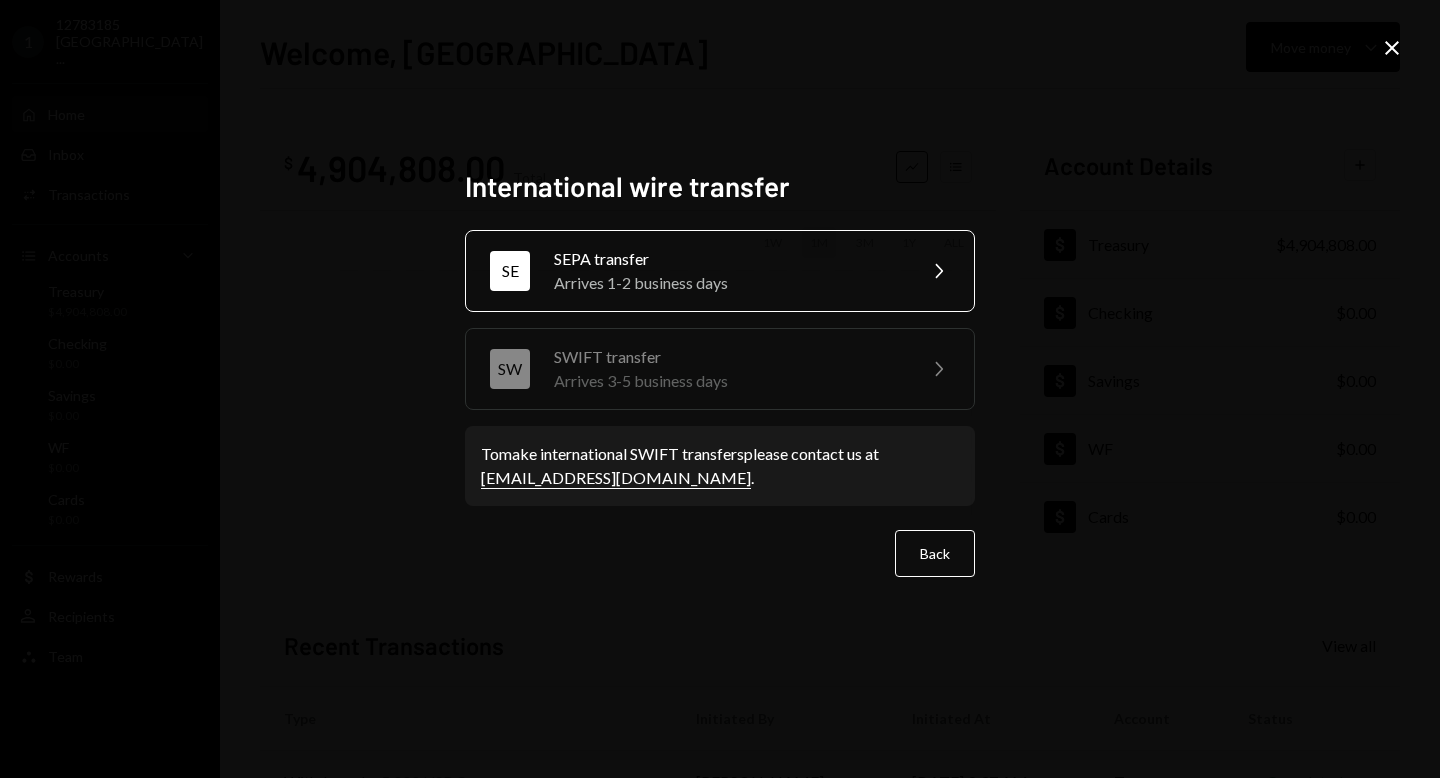 click on "SEPA transfer" at bounding box center (728, 259) 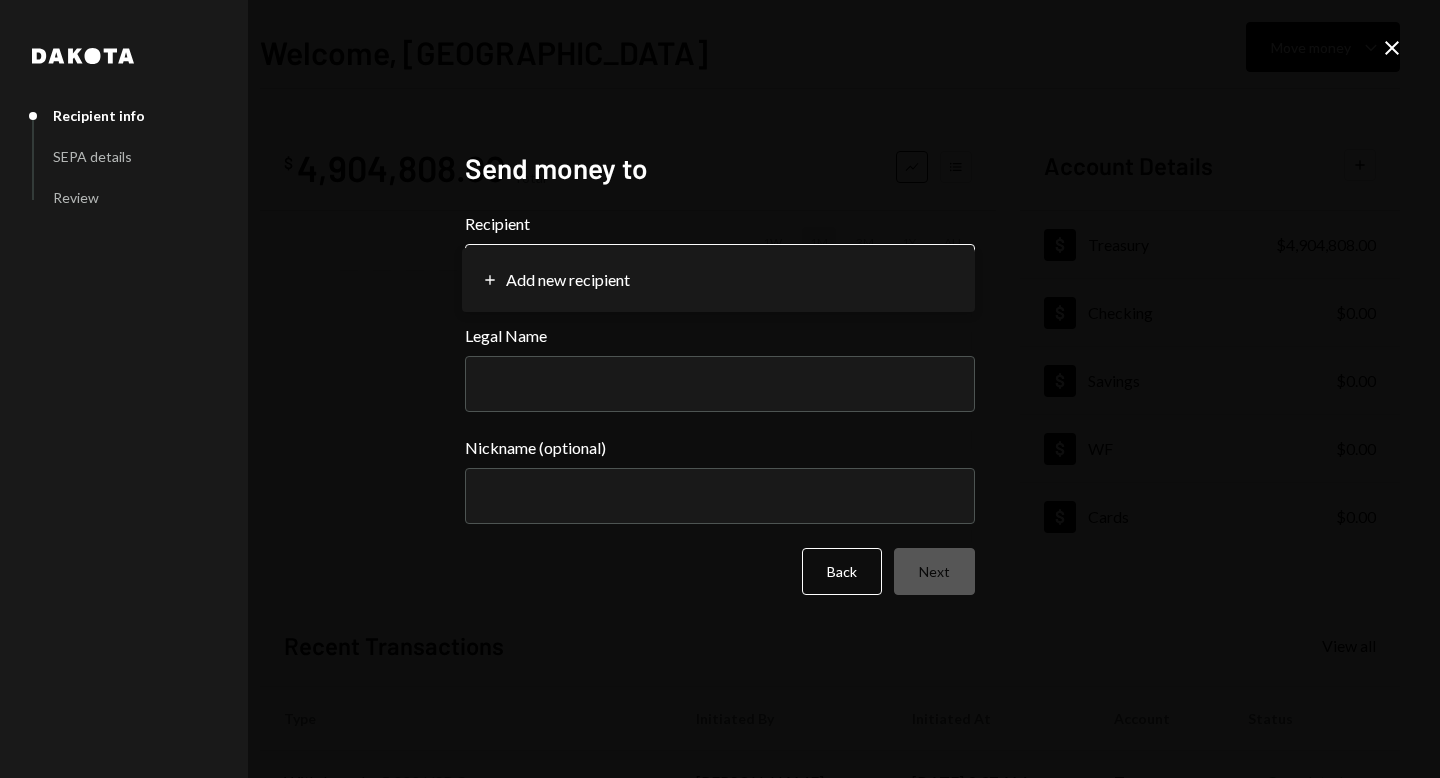click on "1 12783185 [GEOGRAPHIC_DATA] ... Caret Down Home Home Inbox Inbox Activities Transactions Accounts Accounts Caret Down Treasury $4,904,808.00 Checking $0.00 Savings $0.00 WF $0.00 Cards $0.00 Dollar Rewards User Recipients Team Team Welcome, Madison Move money Caret Down $ 4,904,808.00 Total Graph Accounts 1W 1M 3M 1Y ALL Account Details Plus Dollar Treasury $4,904,808.00 Dollar Checking $0.00 Dollar Savings $0.00 Dollar WF $0.00 Dollar Cards $0.00 Recent Transactions View all Type Initiated By Initiated At Account Status Withdrawal 5,000  USDC [PERSON_NAME] [DATE] 9:37 AM Treasury Completed Withdrawal 5,000  USDC [PERSON_NAME] [DATE] 9:52 AM Treasury Completed Withdrawal 10,000  USDC Madison Haldenby [DATE] 4:49 PM Treasury Completed Billing Drawdown Withdrawal 45  USDC Dakota System [DATE] 5:09 PM Treasury Completed Withdrawal 10,000  USDC [PERSON_NAME] [DATE] 3:24 PM Treasury Completed /dashboard Dakota Recipient info SEPA details Review Send money to Recipient Plus Add new recipient Chevron Down" at bounding box center (720, 389) 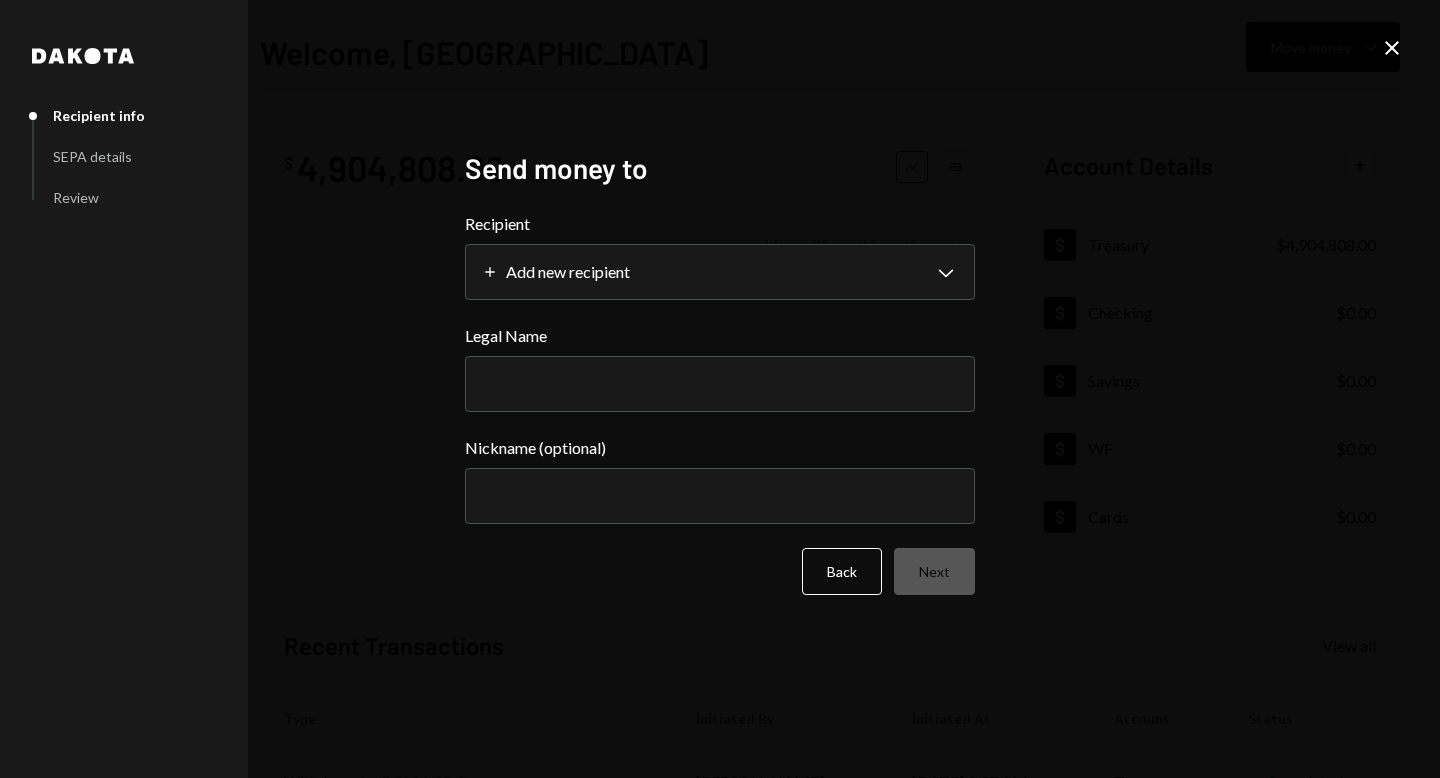 click on "1 12783185 [GEOGRAPHIC_DATA] ... Caret Down Home Home Inbox Inbox Activities Transactions Accounts Accounts Caret Down Treasury $4,904,808.00 Checking $0.00 Savings $0.00 WF $0.00 Cards $0.00 Dollar Rewards User Recipients Team Team Welcome, Madison Move money Caret Down $ 4,904,808.00 Total Graph Accounts 1W 1M 3M 1Y ALL Account Details Plus Dollar Treasury $4,904,808.00 Dollar Checking $0.00 Dollar Savings $0.00 Dollar WF $0.00 Dollar Cards $0.00 Recent Transactions View all Type Initiated By Initiated At Account Status Withdrawal 5,000  USDC [PERSON_NAME] [DATE] 9:37 AM Treasury Completed Withdrawal 5,000  USDC [PERSON_NAME] [DATE] 9:52 AM Treasury Completed Withdrawal 10,000  USDC Madison Haldenby [DATE] 4:49 PM Treasury Completed Billing Drawdown Withdrawal 45  USDC Dakota System [DATE] 5:09 PM Treasury Completed Withdrawal 10,000  USDC [PERSON_NAME] [DATE] 3:24 PM Treasury Completed /dashboard Dakota Recipient info SEPA details Review Send money to Recipient Plus Add new recipient Chevron Down" at bounding box center (720, 389) 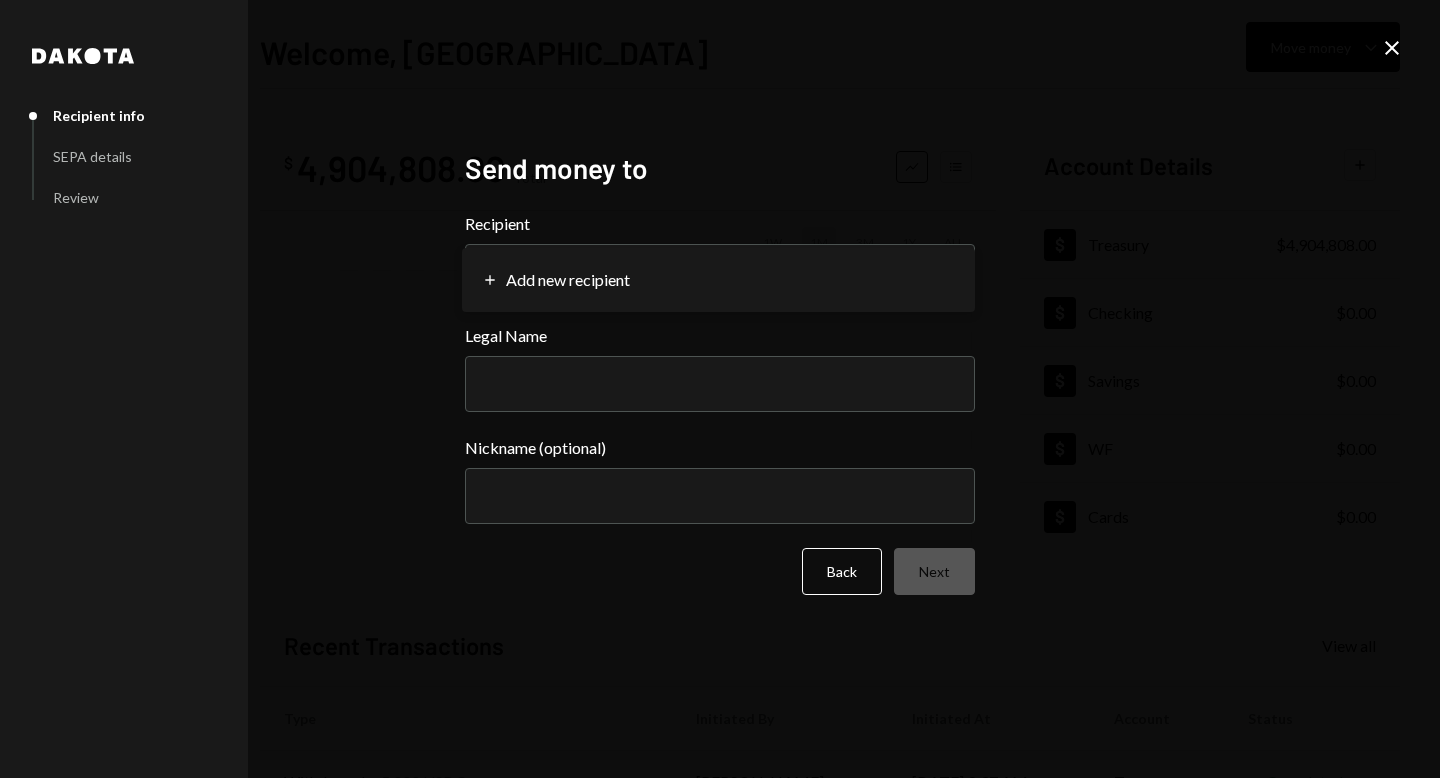 click on "1 12783185 [GEOGRAPHIC_DATA] ... Caret Down Home Home Inbox Inbox Activities Transactions Accounts Accounts Caret Down Treasury $4,904,808.00 Checking $0.00 Savings $0.00 WF $0.00 Cards $0.00 Dollar Rewards User Recipients Team Team Welcome, Madison Move money Caret Down $ 4,904,808.00 Total Graph Accounts 1W 1M 3M 1Y ALL Account Details Plus Dollar Treasury $4,904,808.00 Dollar Checking $0.00 Dollar Savings $0.00 Dollar WF $0.00 Dollar Cards $0.00 Recent Transactions View all Type Initiated By Initiated At Account Status Withdrawal 5,000  USDC [PERSON_NAME] [DATE] 9:37 AM Treasury Completed Withdrawal 5,000  USDC [PERSON_NAME] [DATE] 9:52 AM Treasury Completed Withdrawal 10,000  USDC Madison Haldenby [DATE] 4:49 PM Treasury Completed Billing Drawdown Withdrawal 45  USDC Dakota System [DATE] 5:09 PM Treasury Completed Withdrawal 10,000  USDC [PERSON_NAME] [DATE] 3:24 PM Treasury Completed /dashboard Dakota Recipient info SEPA details Review Send money to Recipient Plus Add new recipient Chevron Down" at bounding box center [720, 389] 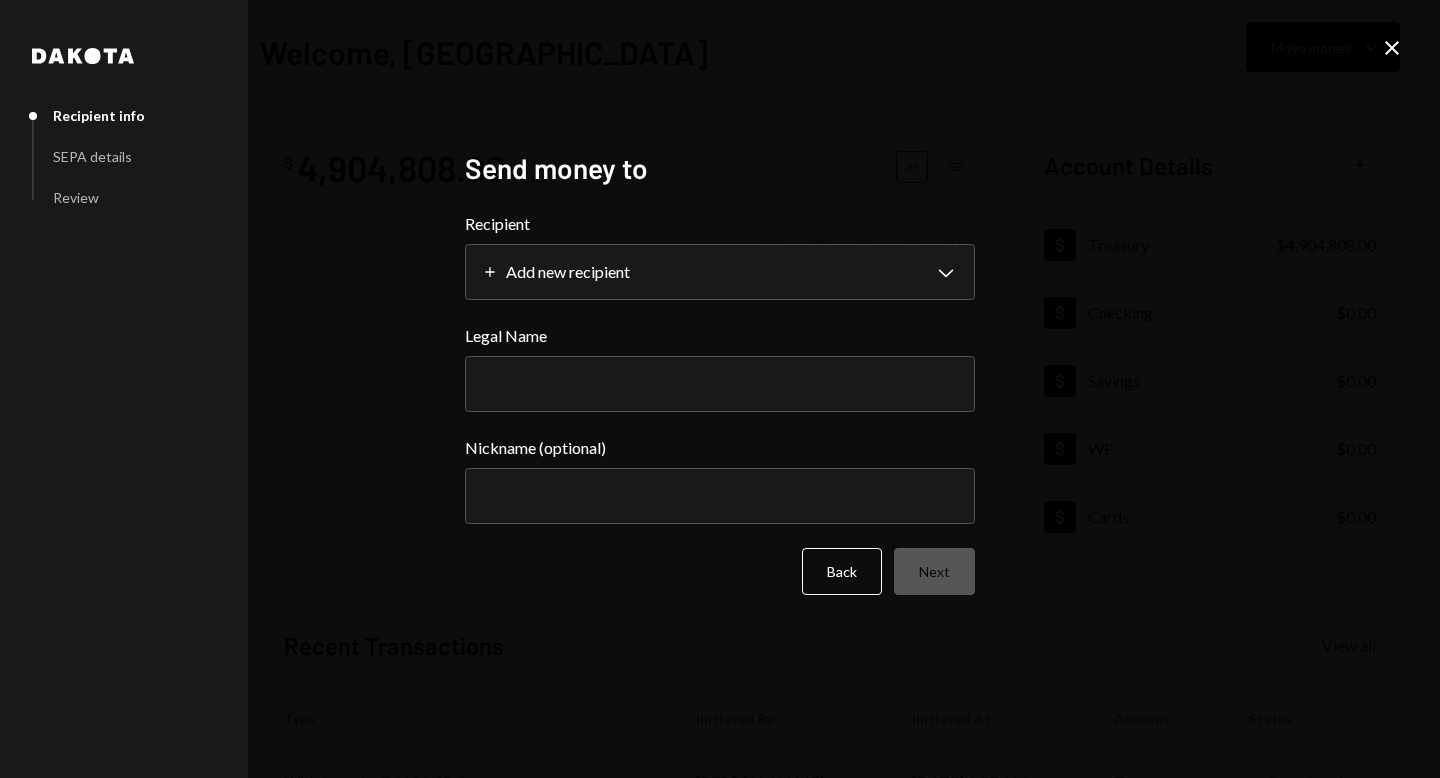 click 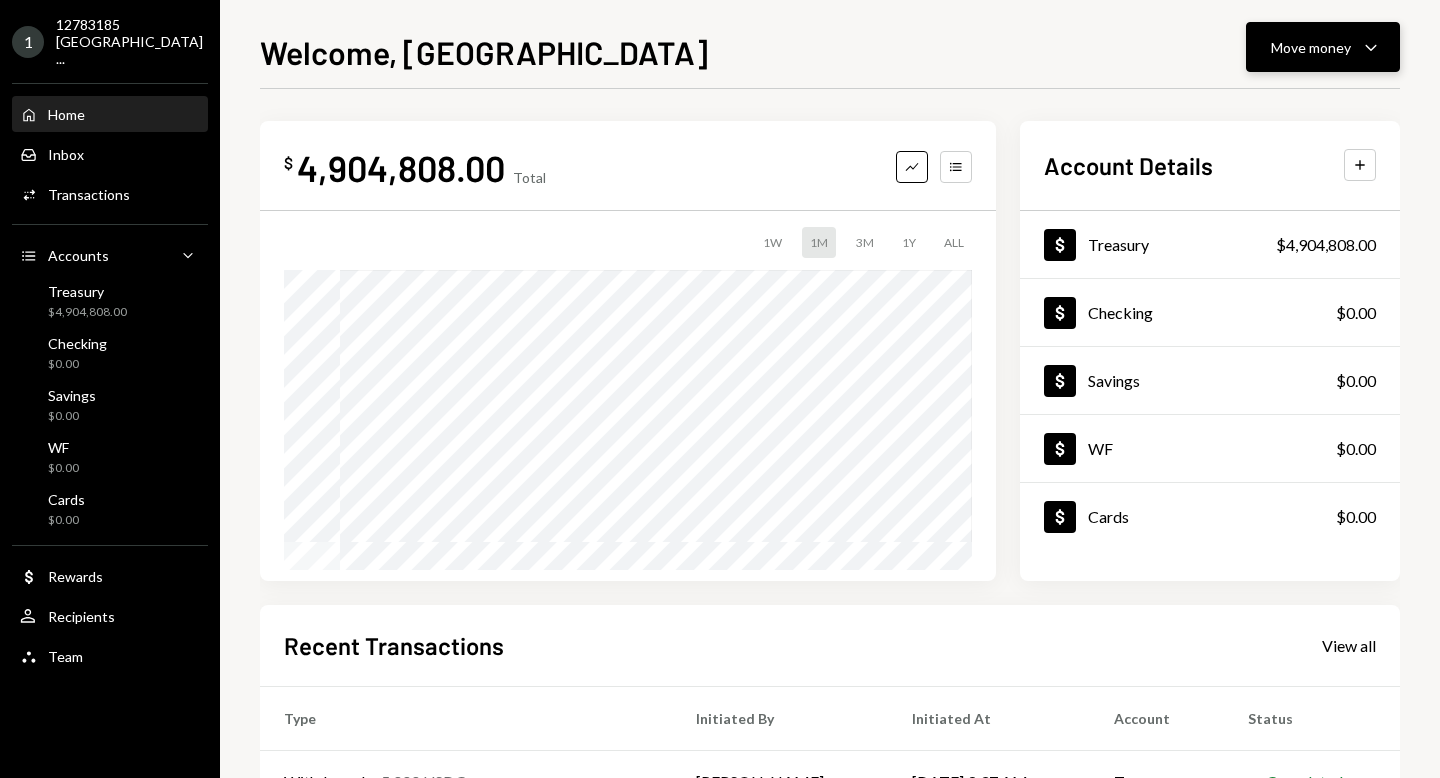 click on "Move money" at bounding box center [1311, 47] 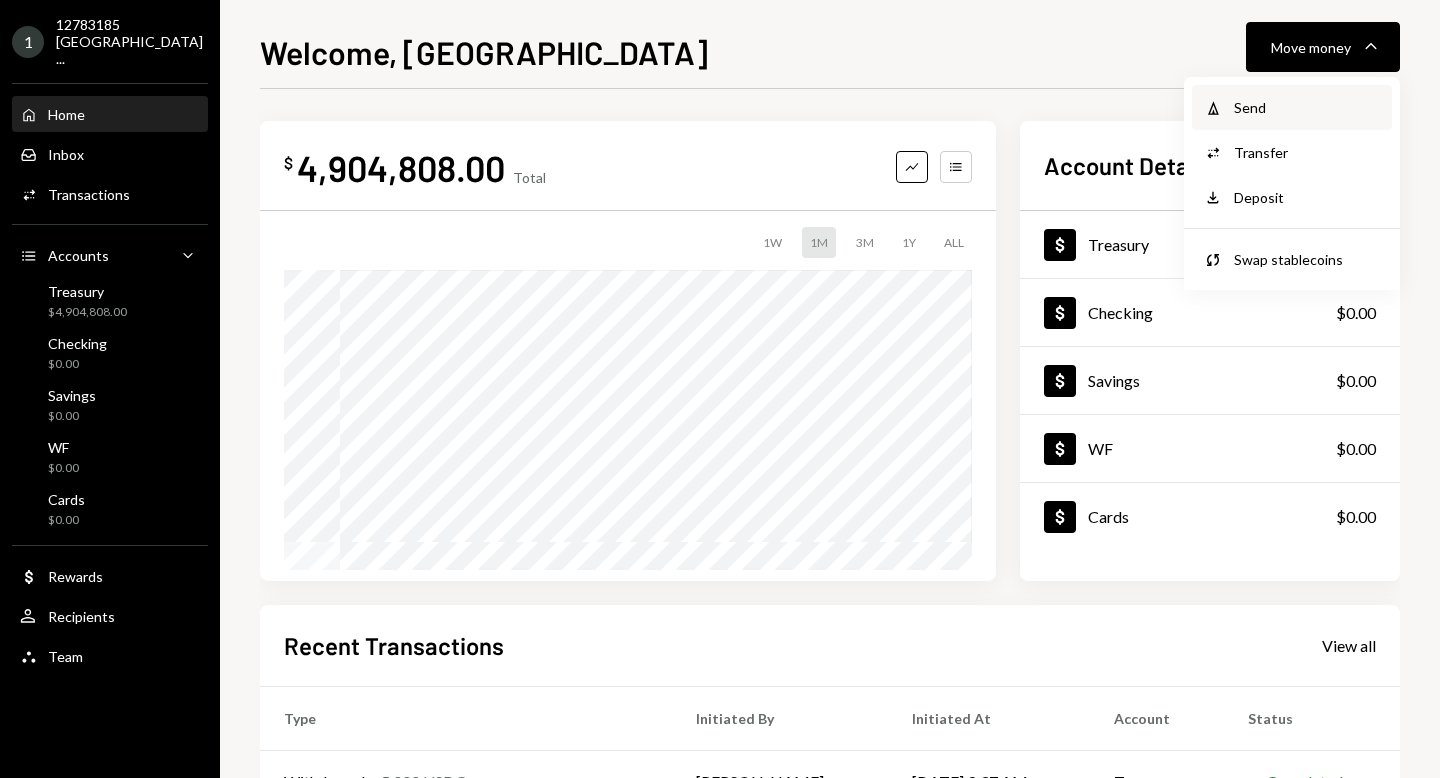 click on "Send" at bounding box center [1307, 107] 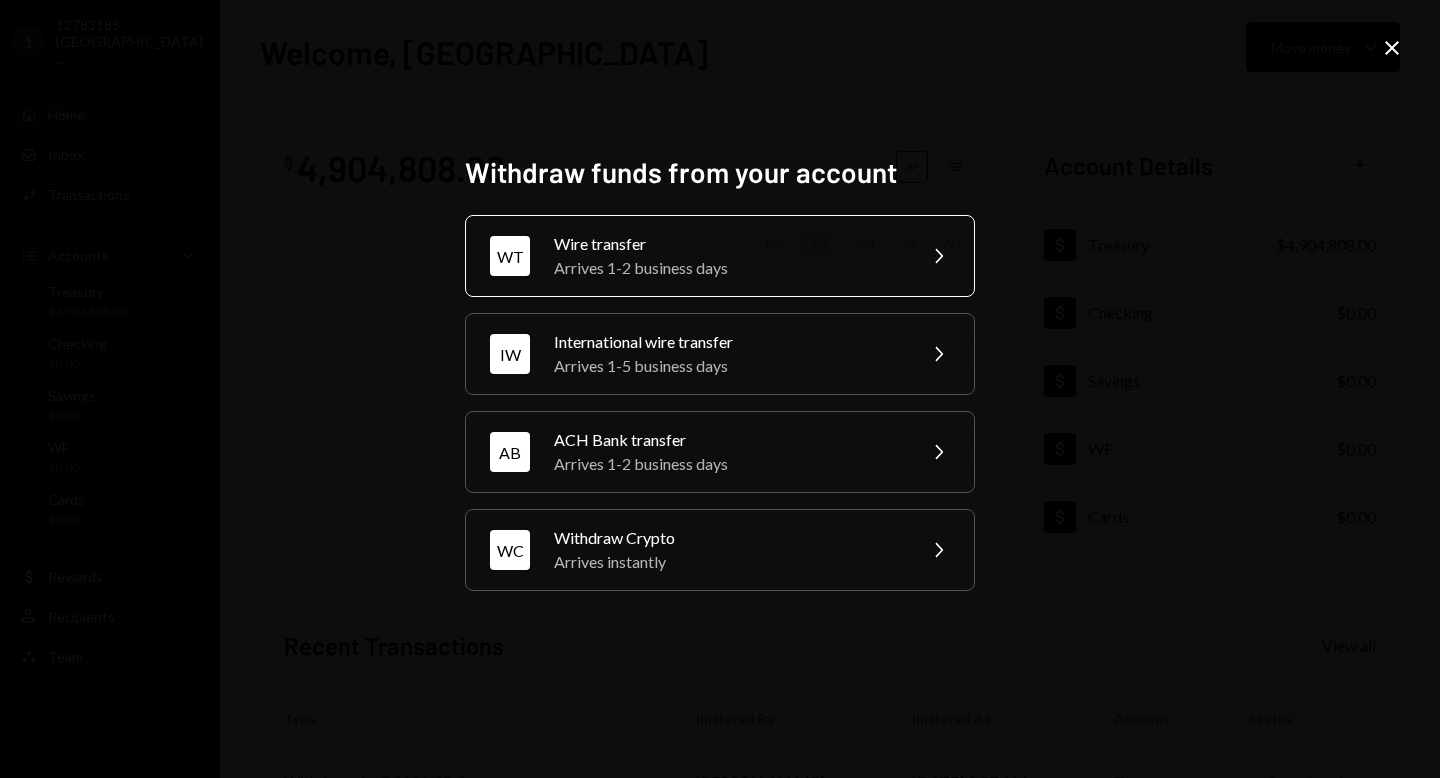 click on "Wire transfer" at bounding box center [728, 244] 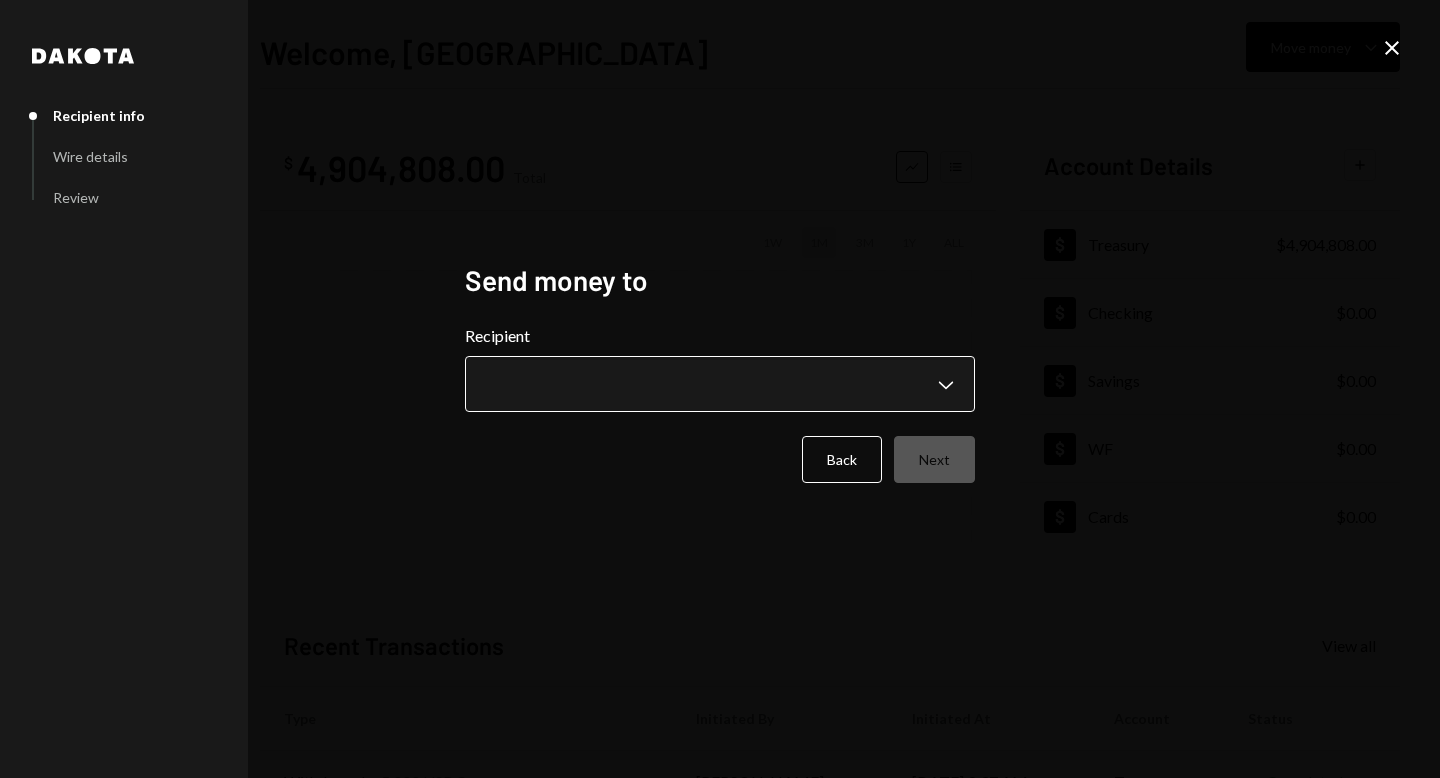 click on "**********" at bounding box center [720, 389] 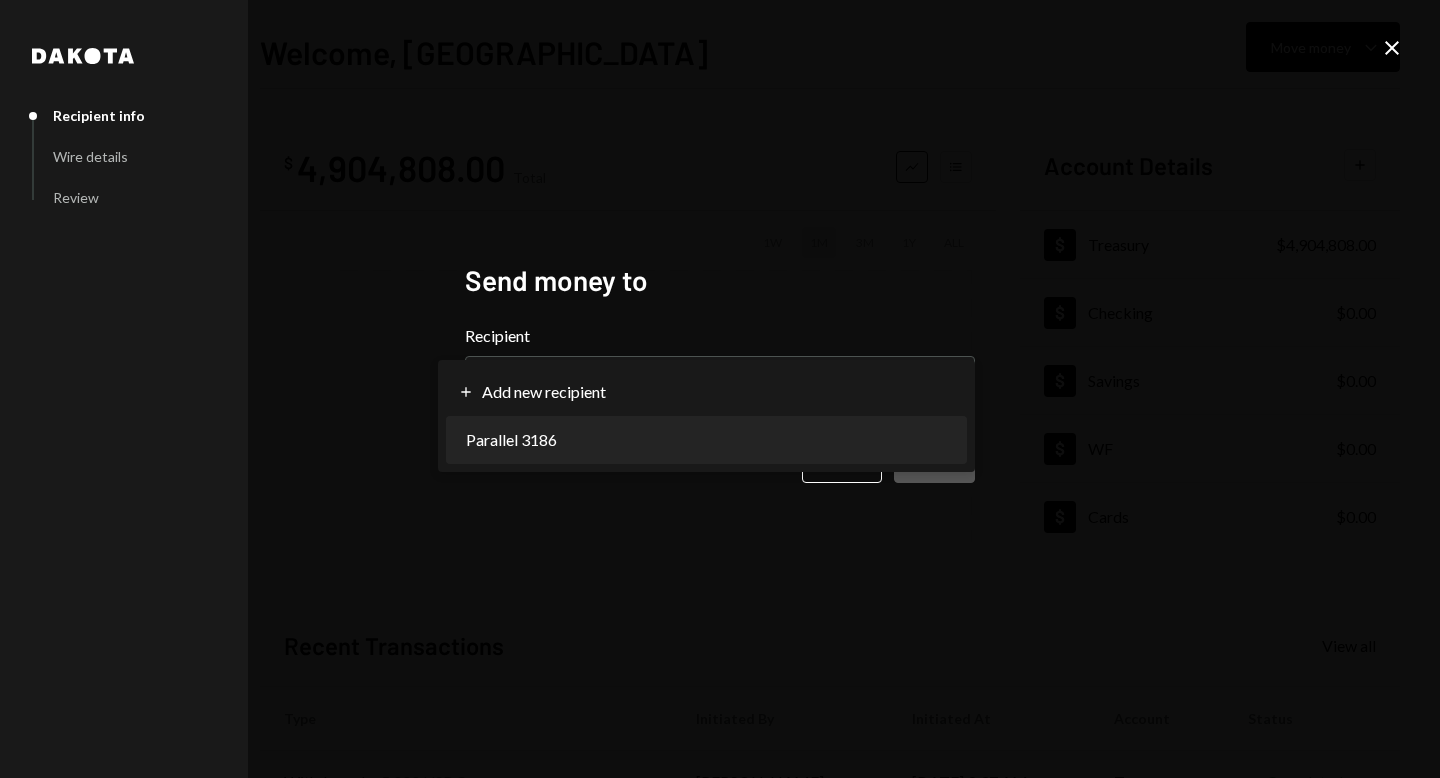 select on "**********" 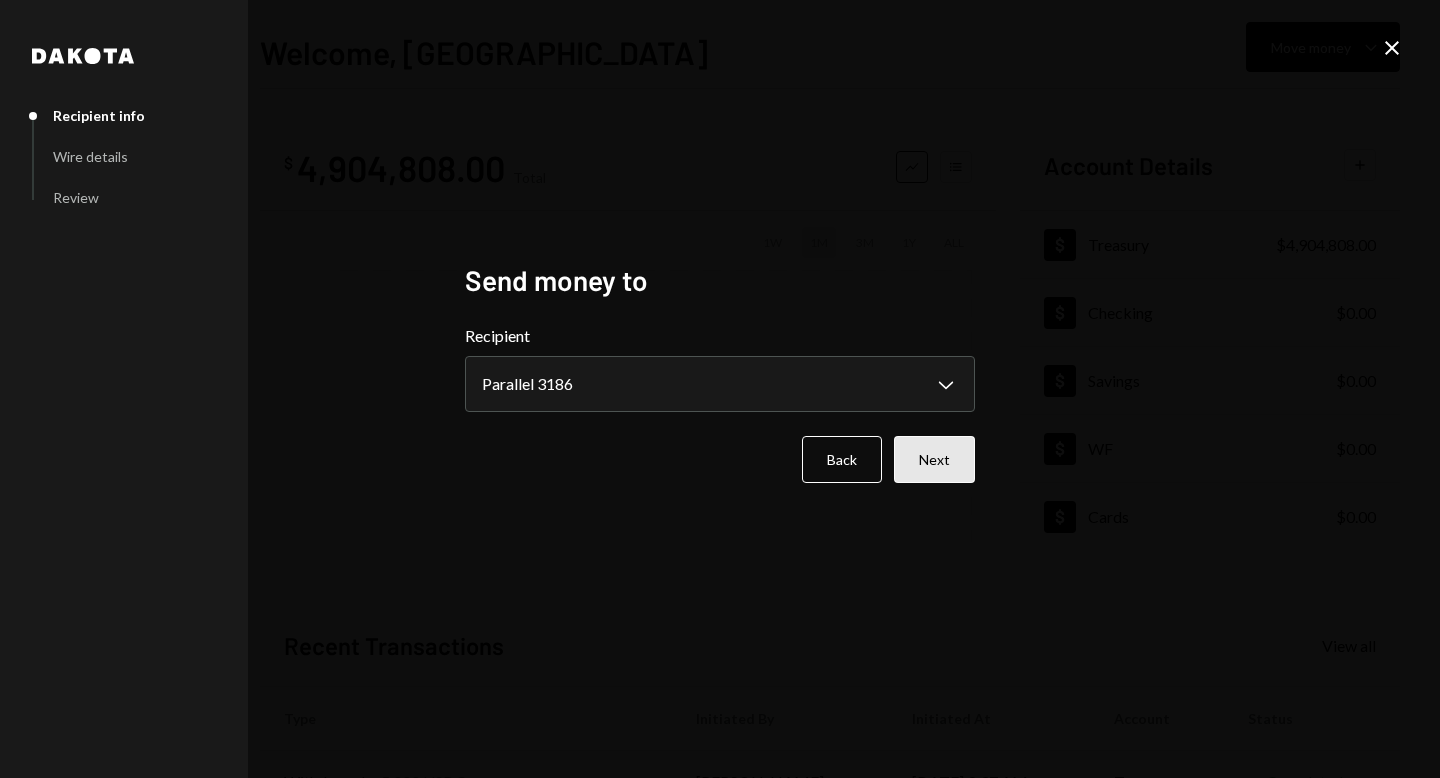 click on "Next" at bounding box center (934, 459) 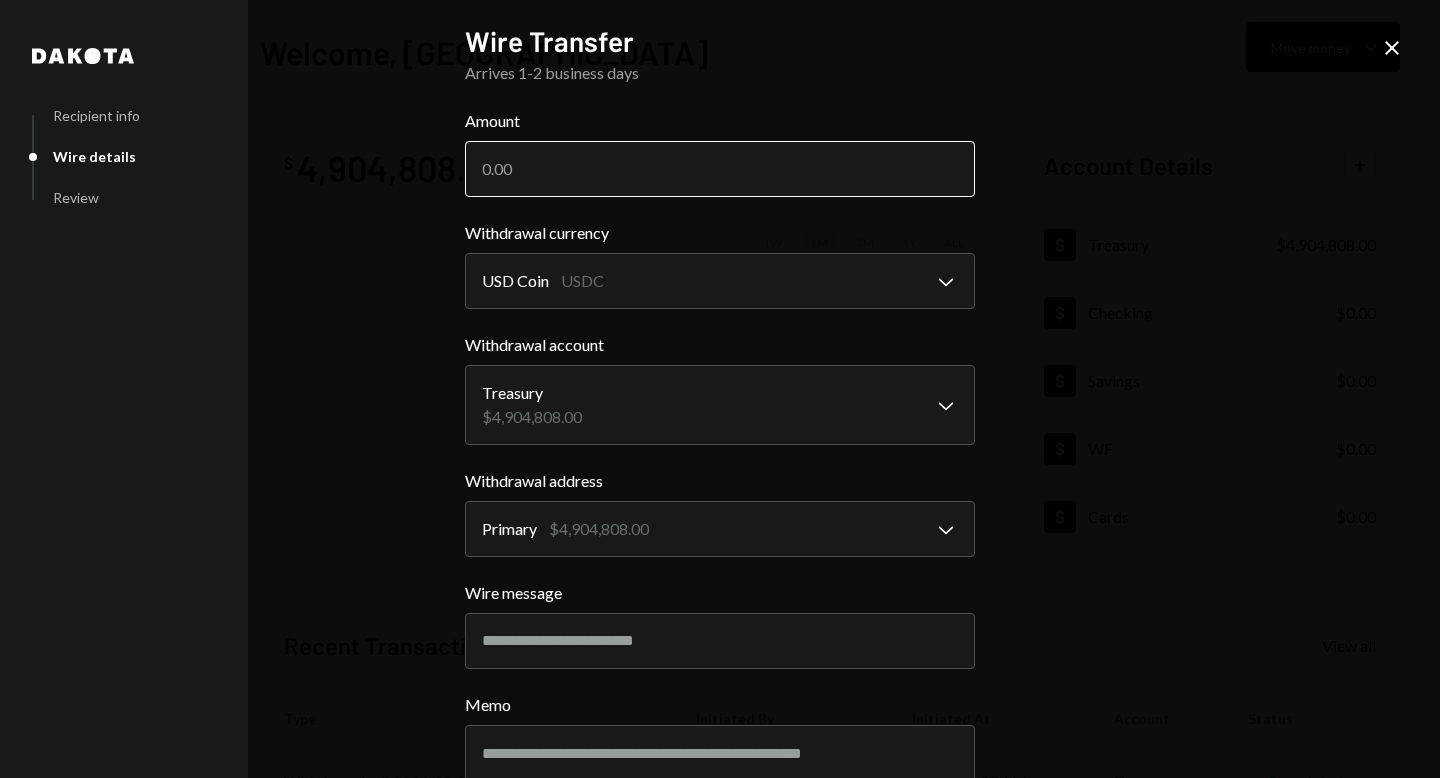 click on "Amount" at bounding box center (720, 169) 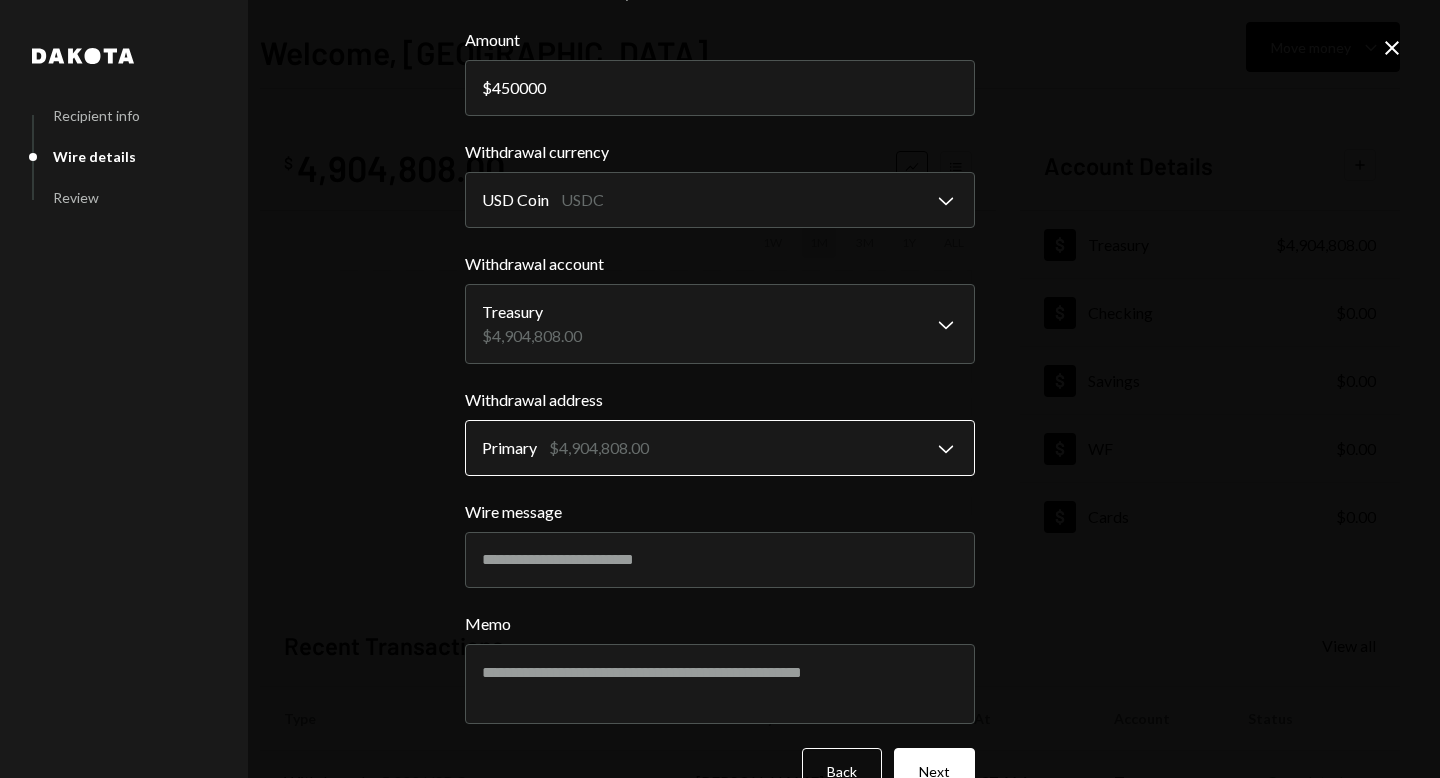 scroll, scrollTop: 125, scrollLeft: 0, axis: vertical 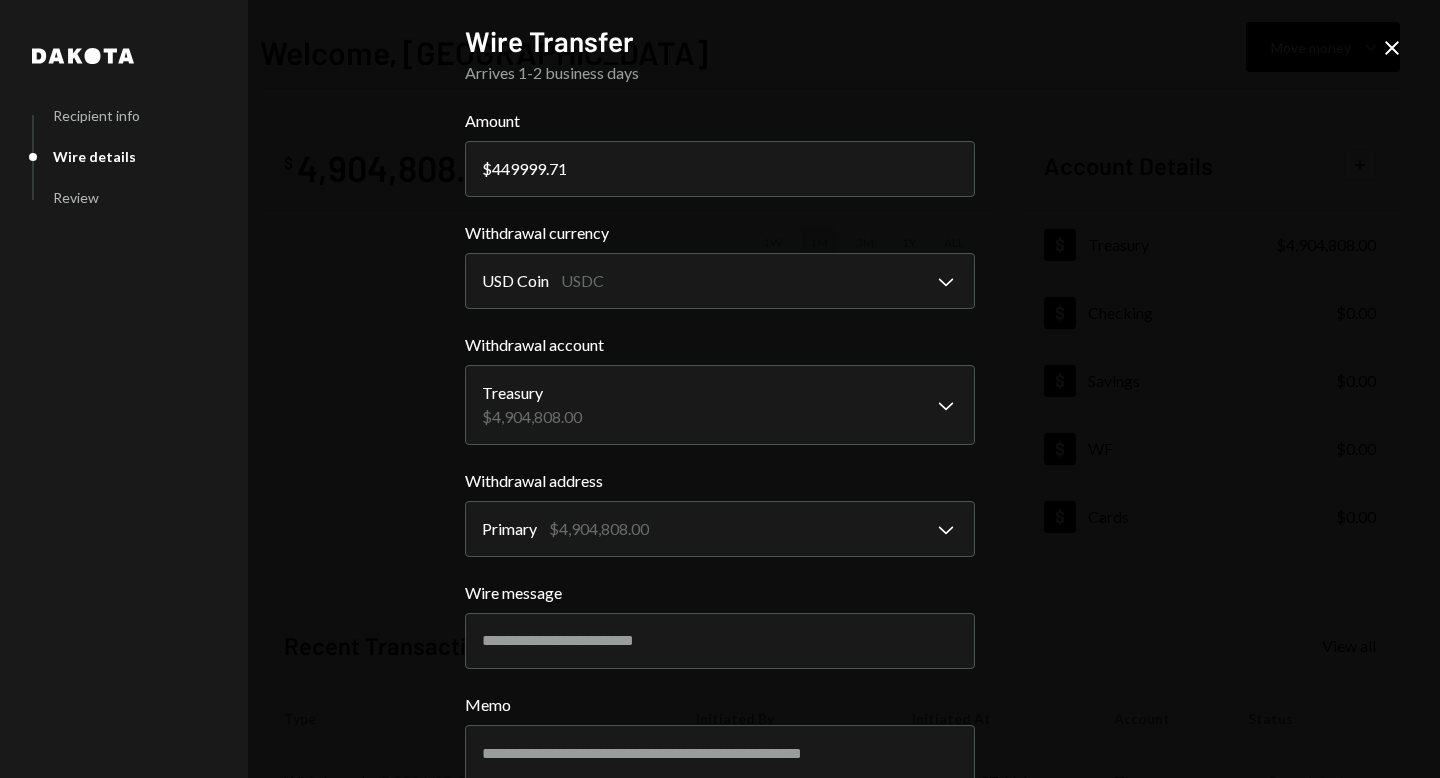 type on "449999.71" 